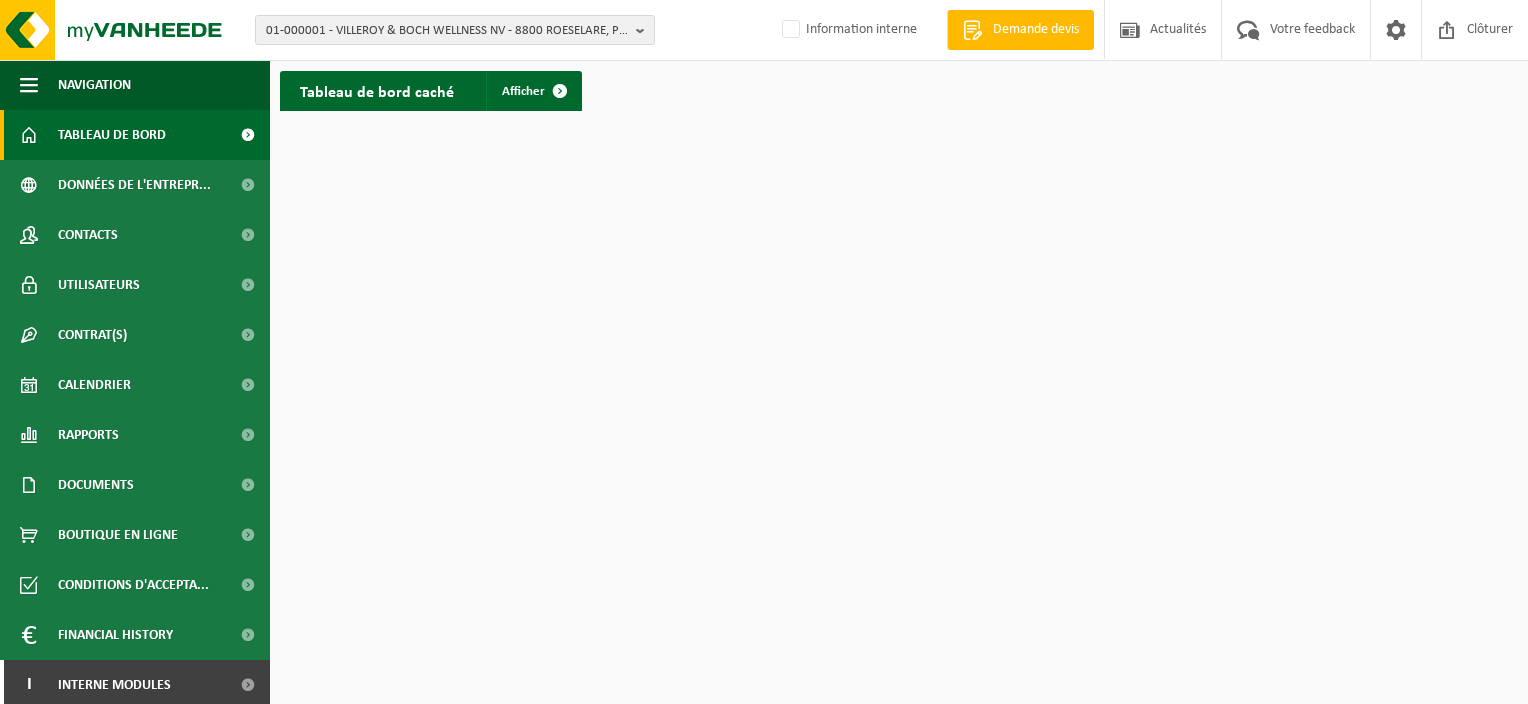 scroll, scrollTop: 0, scrollLeft: 0, axis: both 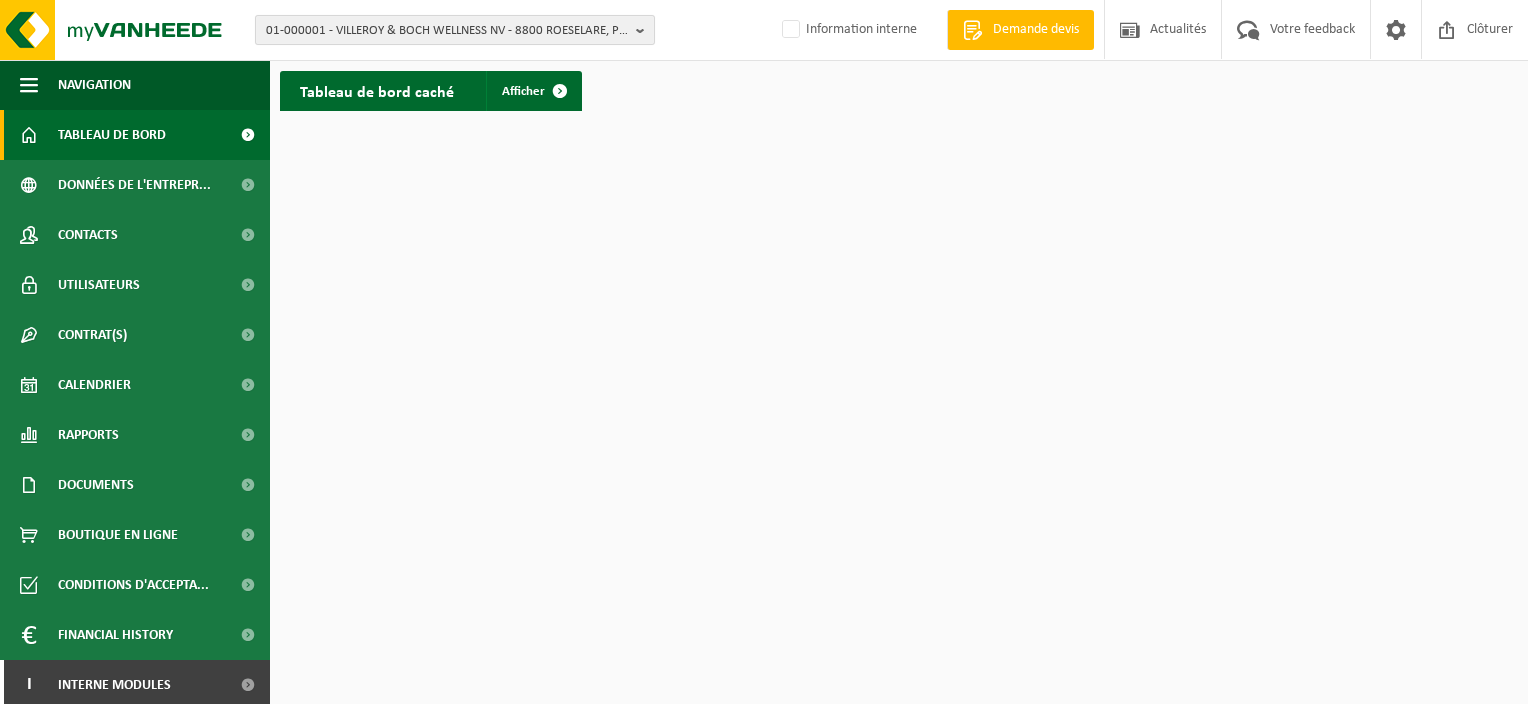 click on "01-000001 - VILLEROY & BOCH WELLNESS NV - 8800 ROESELARE, POPULIERSTRAAT 1" at bounding box center [447, 31] 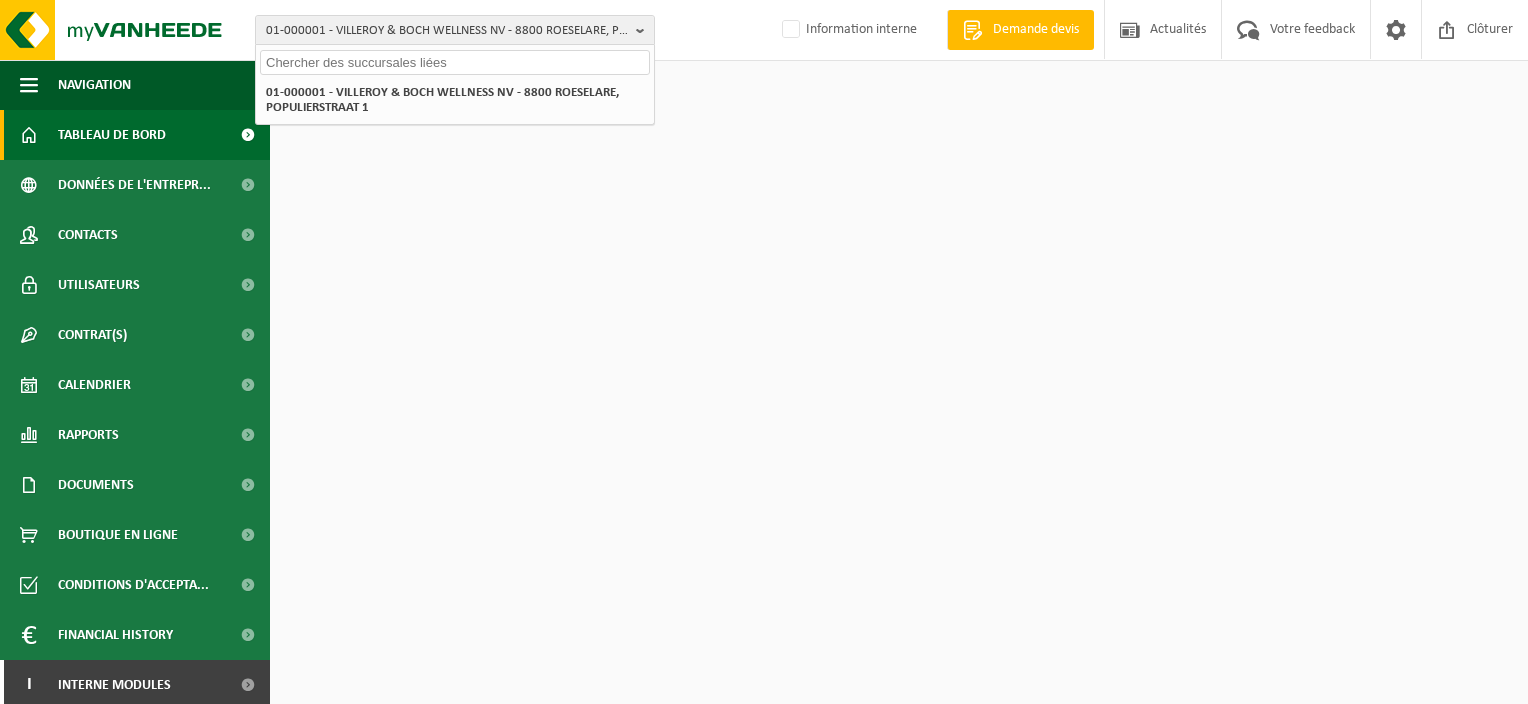 click at bounding box center [455, 62] 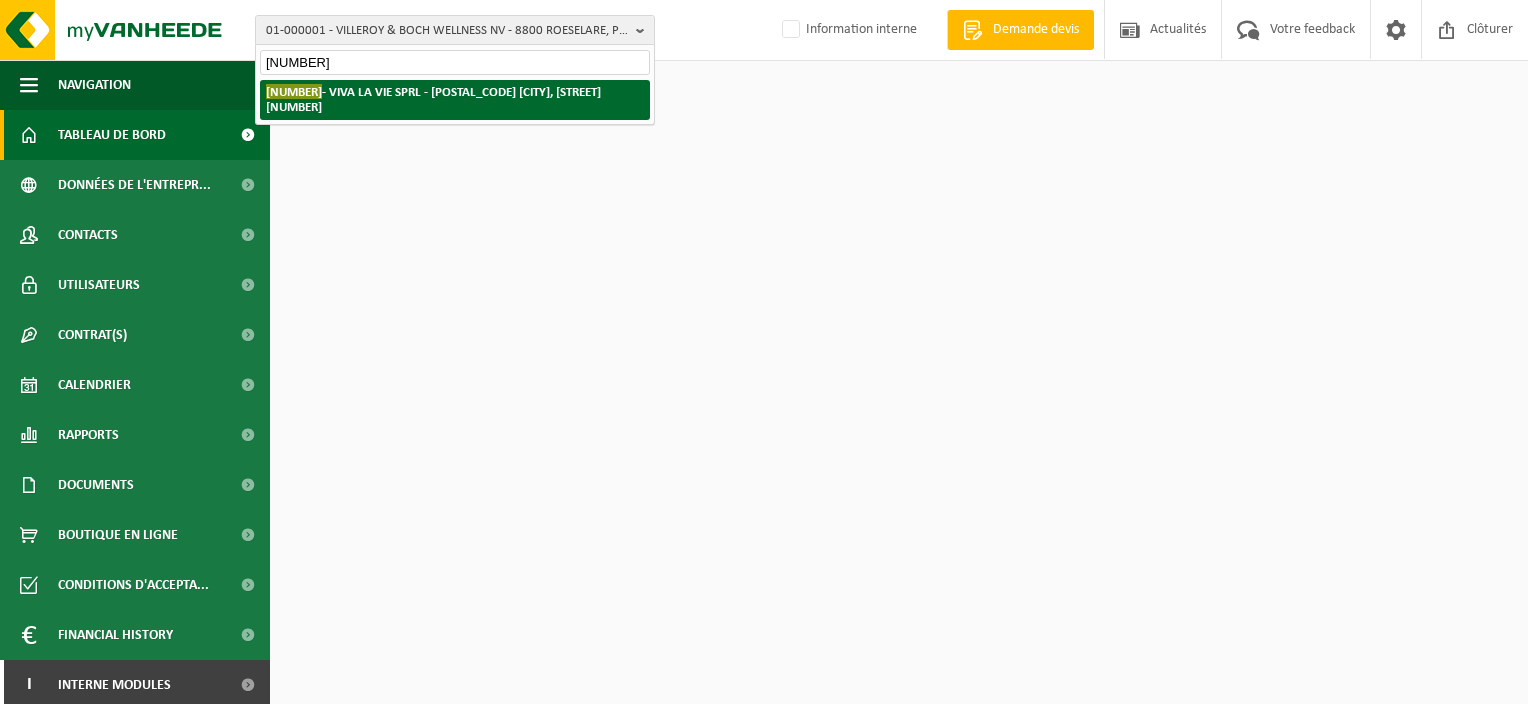 type on "10-912116" 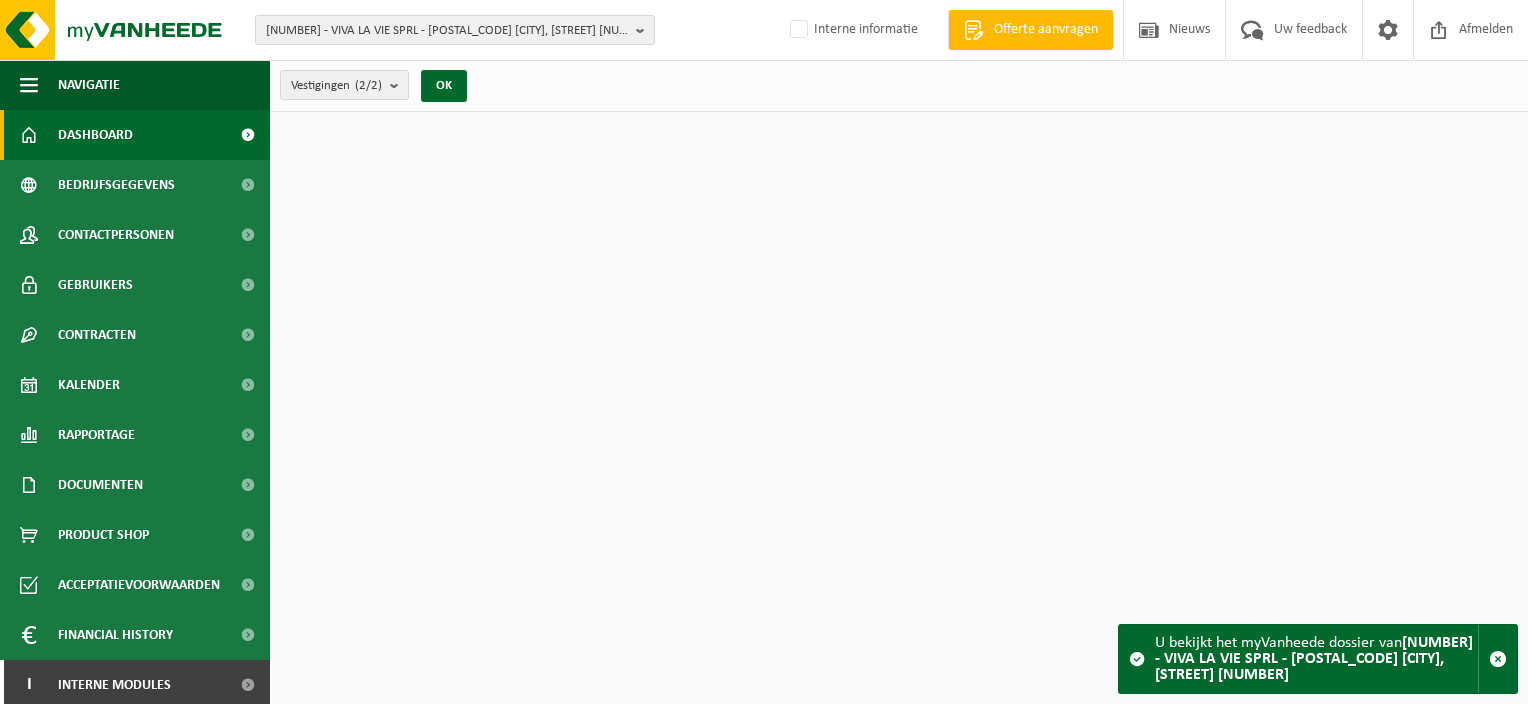 scroll, scrollTop: 0, scrollLeft: 0, axis: both 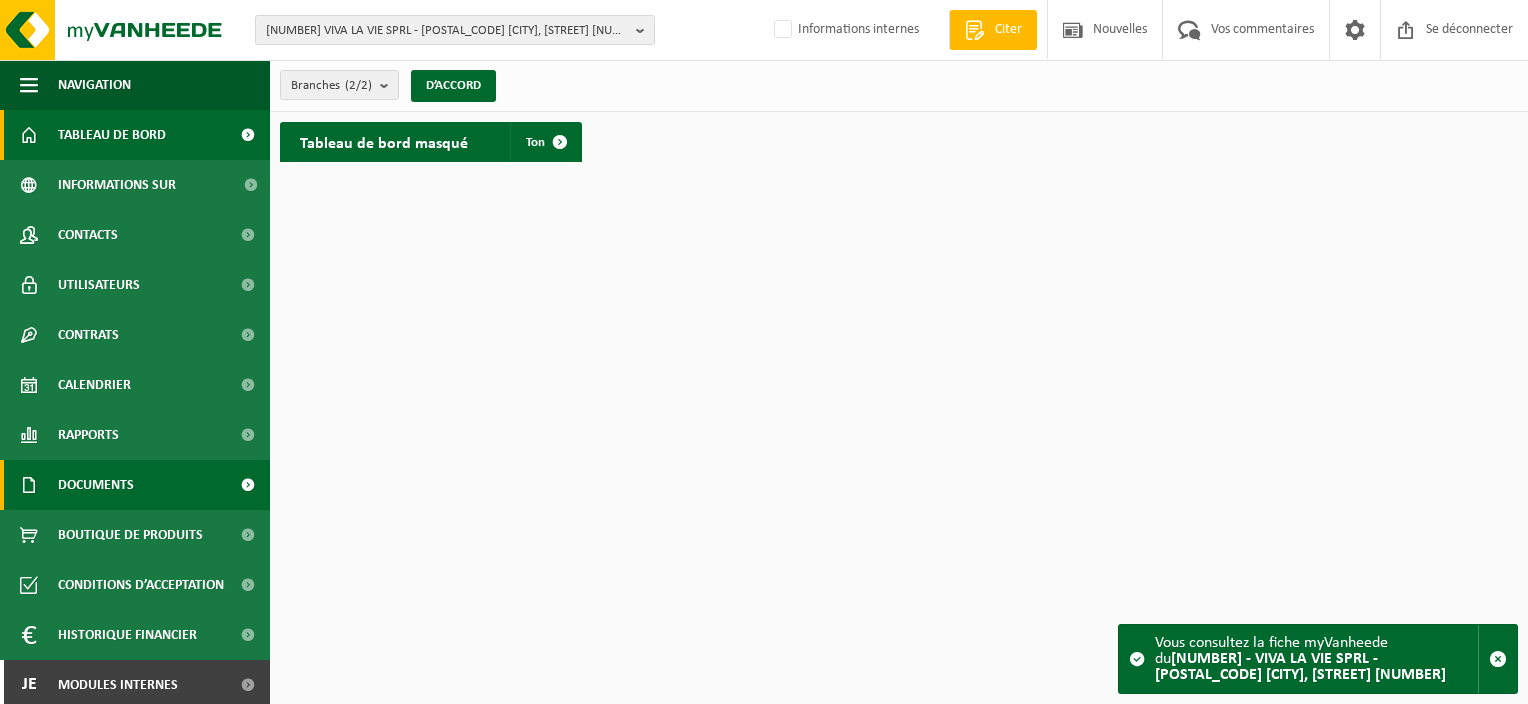 click on "Documents" at bounding box center [96, 485] 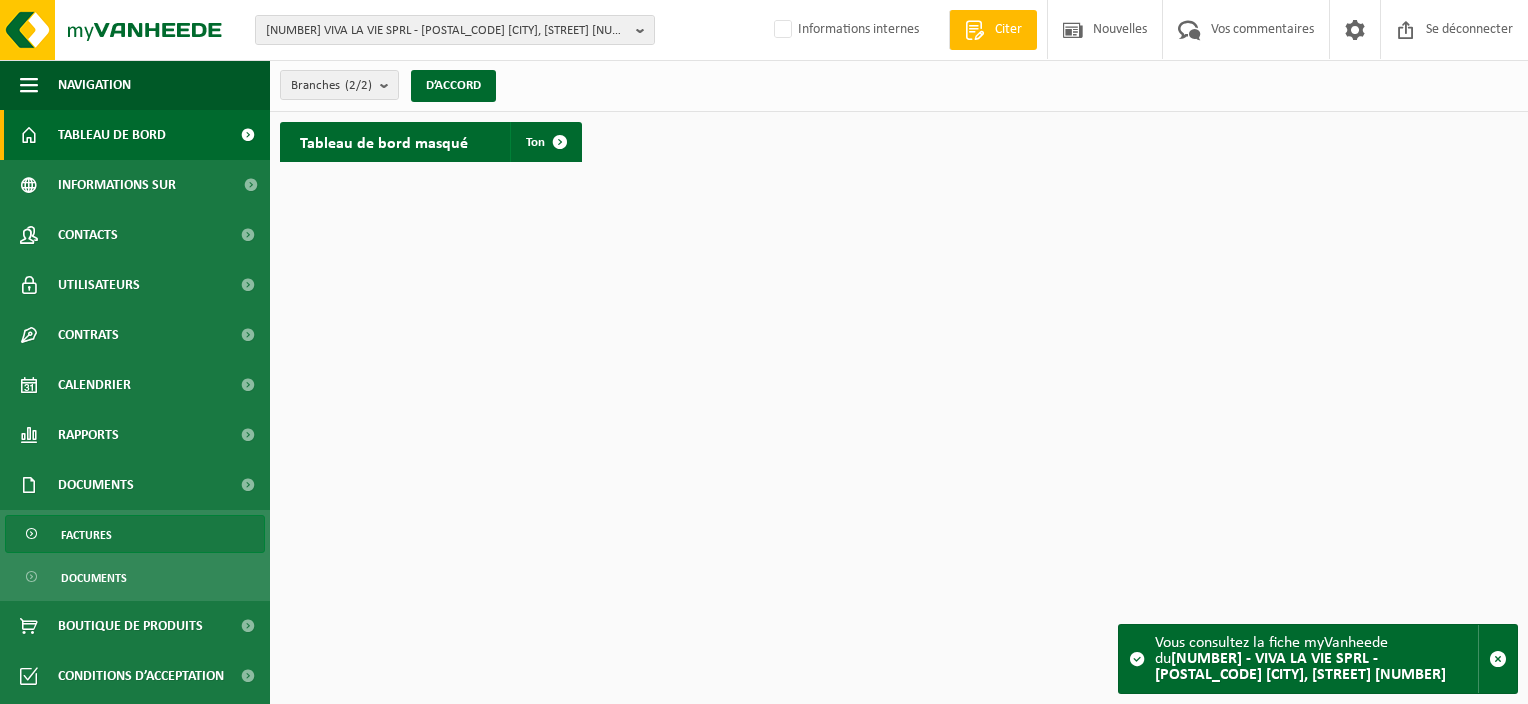 click on "Factures" at bounding box center [86, 535] 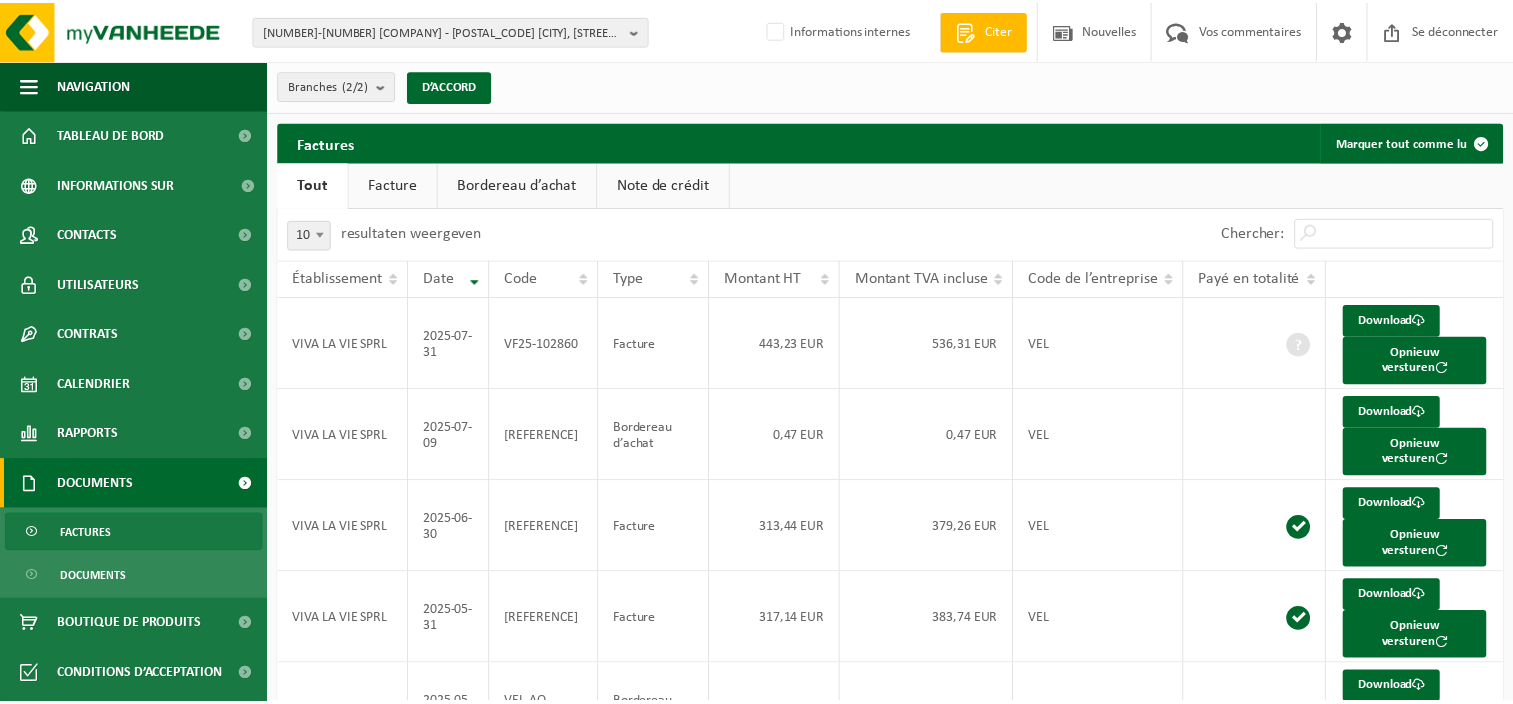 scroll, scrollTop: 0, scrollLeft: 0, axis: both 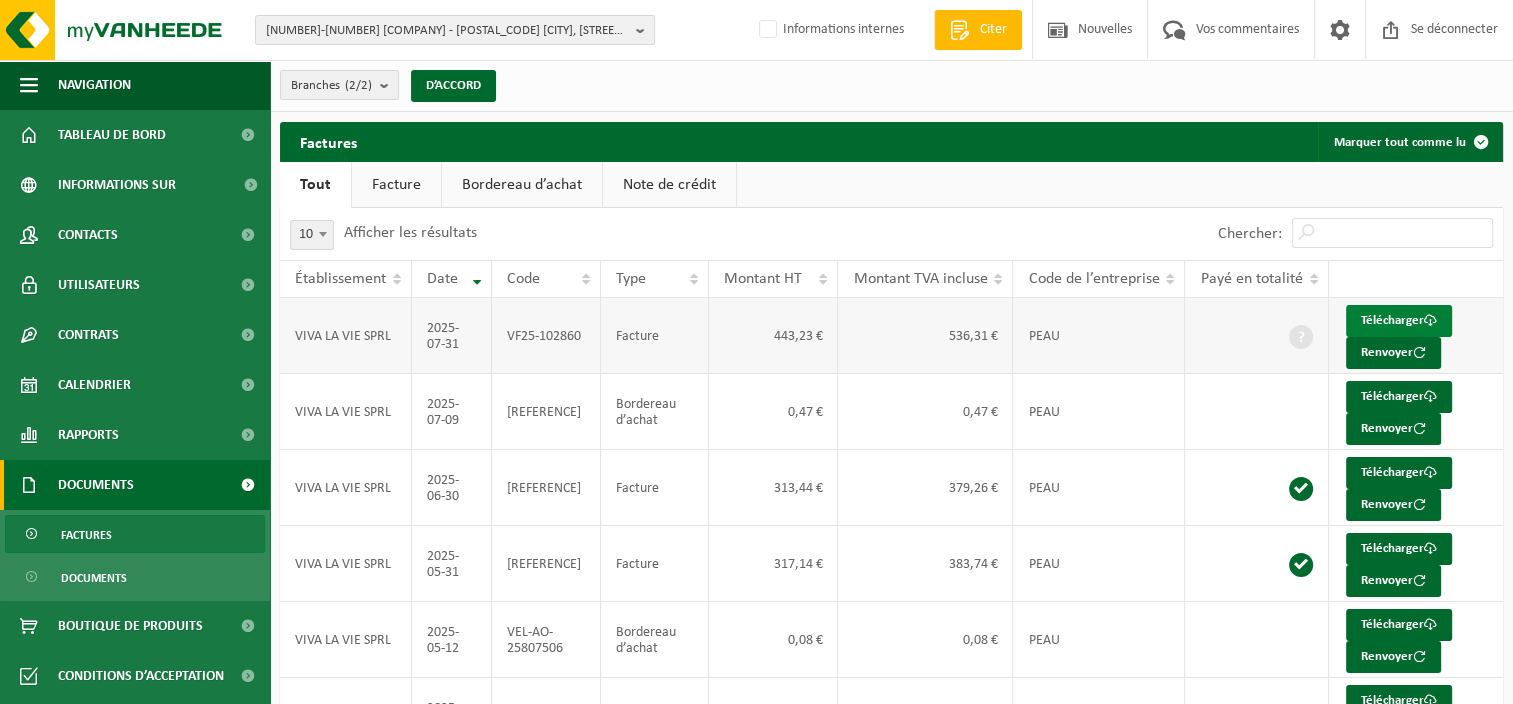 click on "Télécharger" at bounding box center [1392, 320] 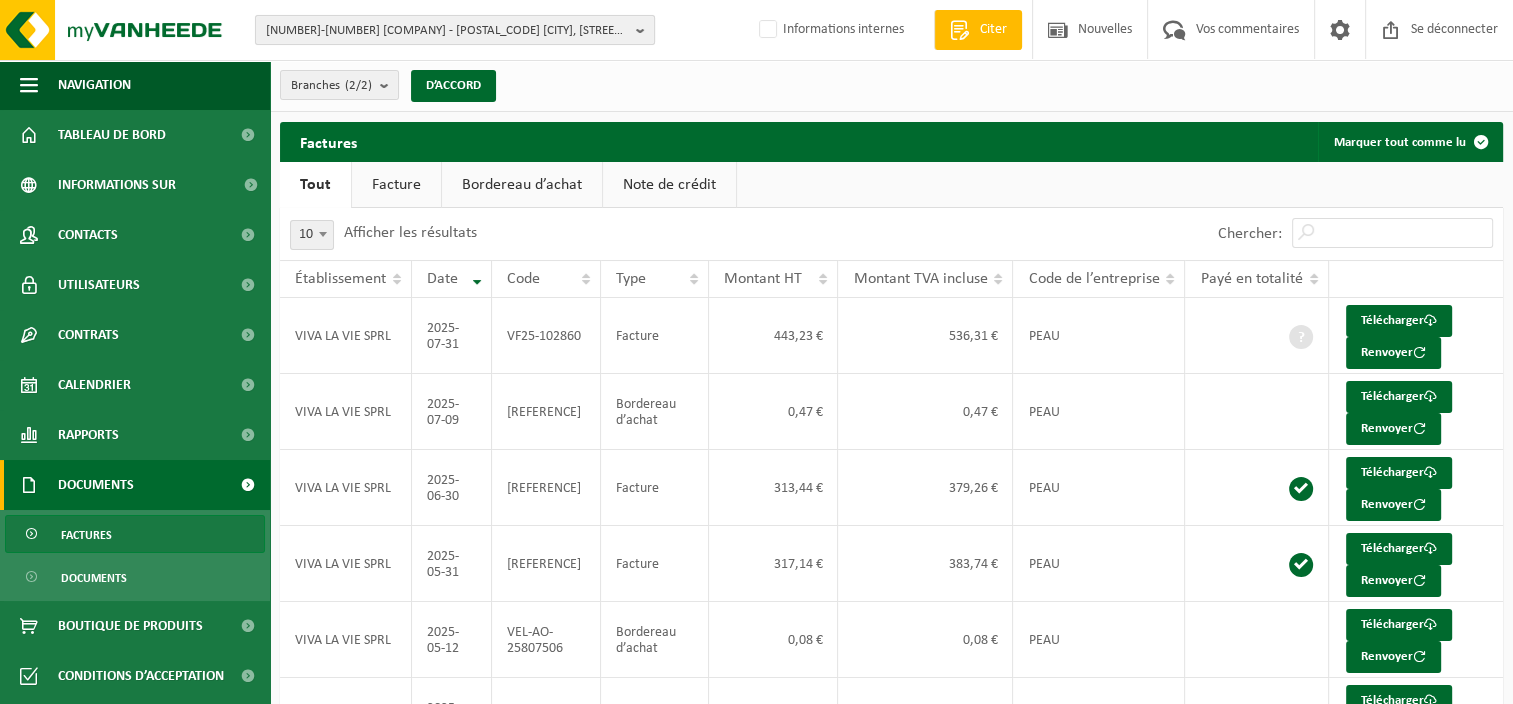 click on "[NUMBER]-[NUMBER] [COMPANY] - [POSTAL_CODE] [CITY], [STREET] [NUMBER]" at bounding box center (447, 31) 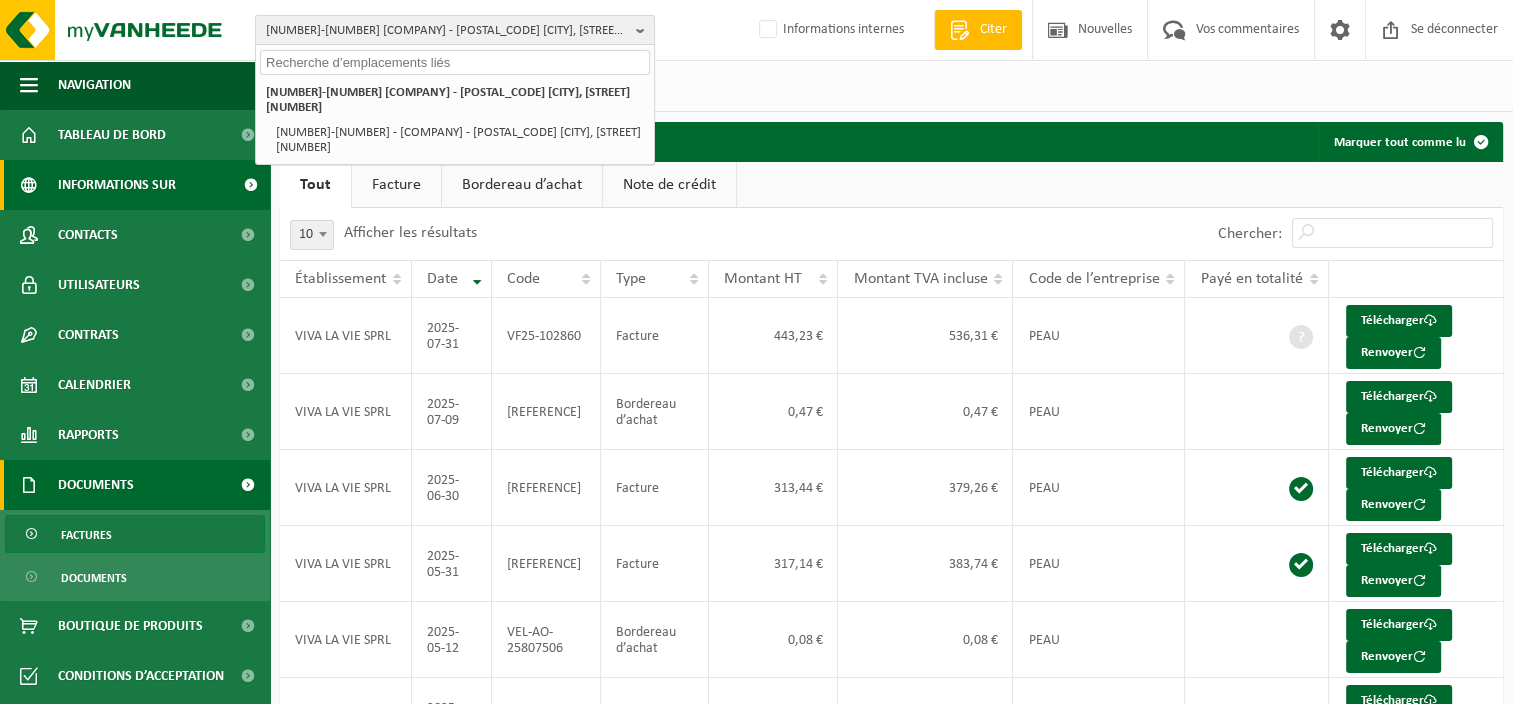 click on "Informations sur l’entreprise" at bounding box center [144, 185] 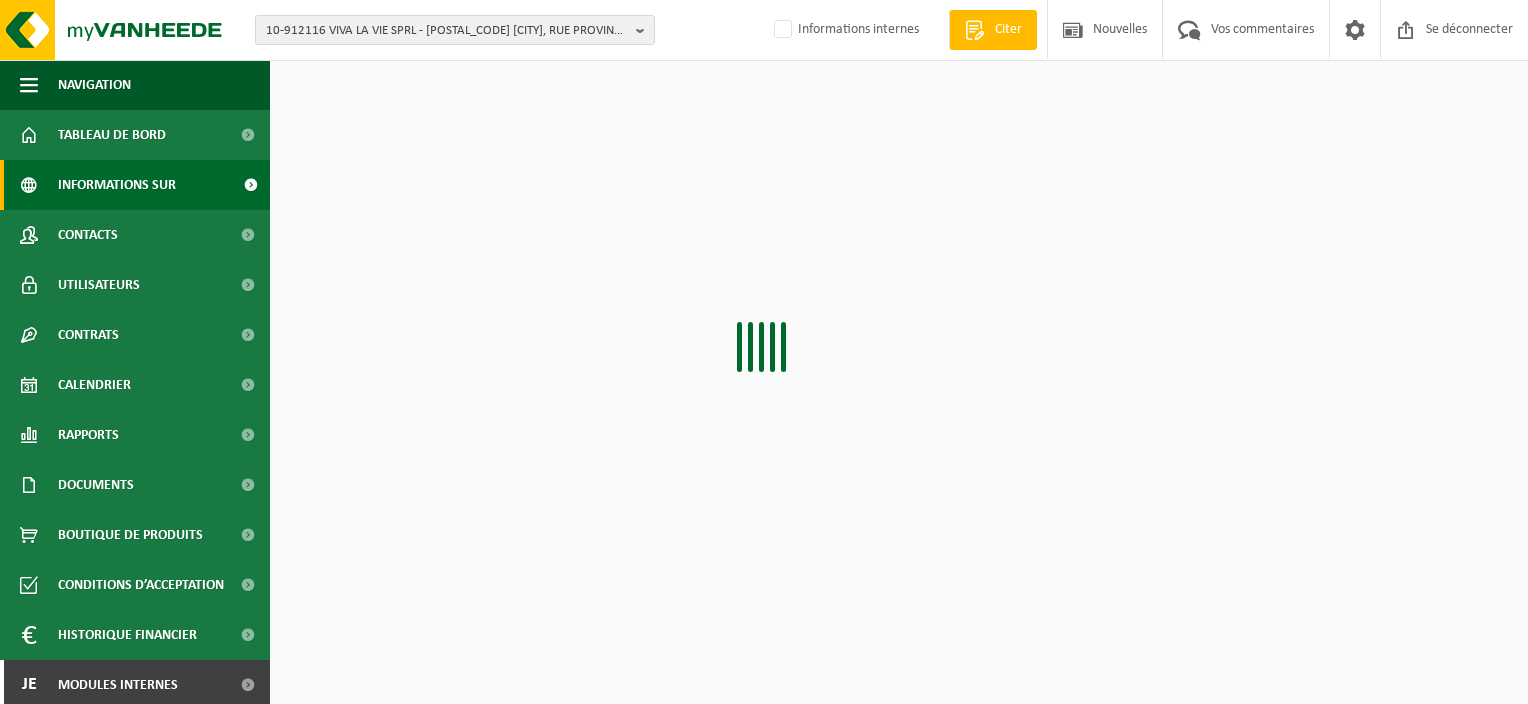 click on "Contacts" at bounding box center (88, 235) 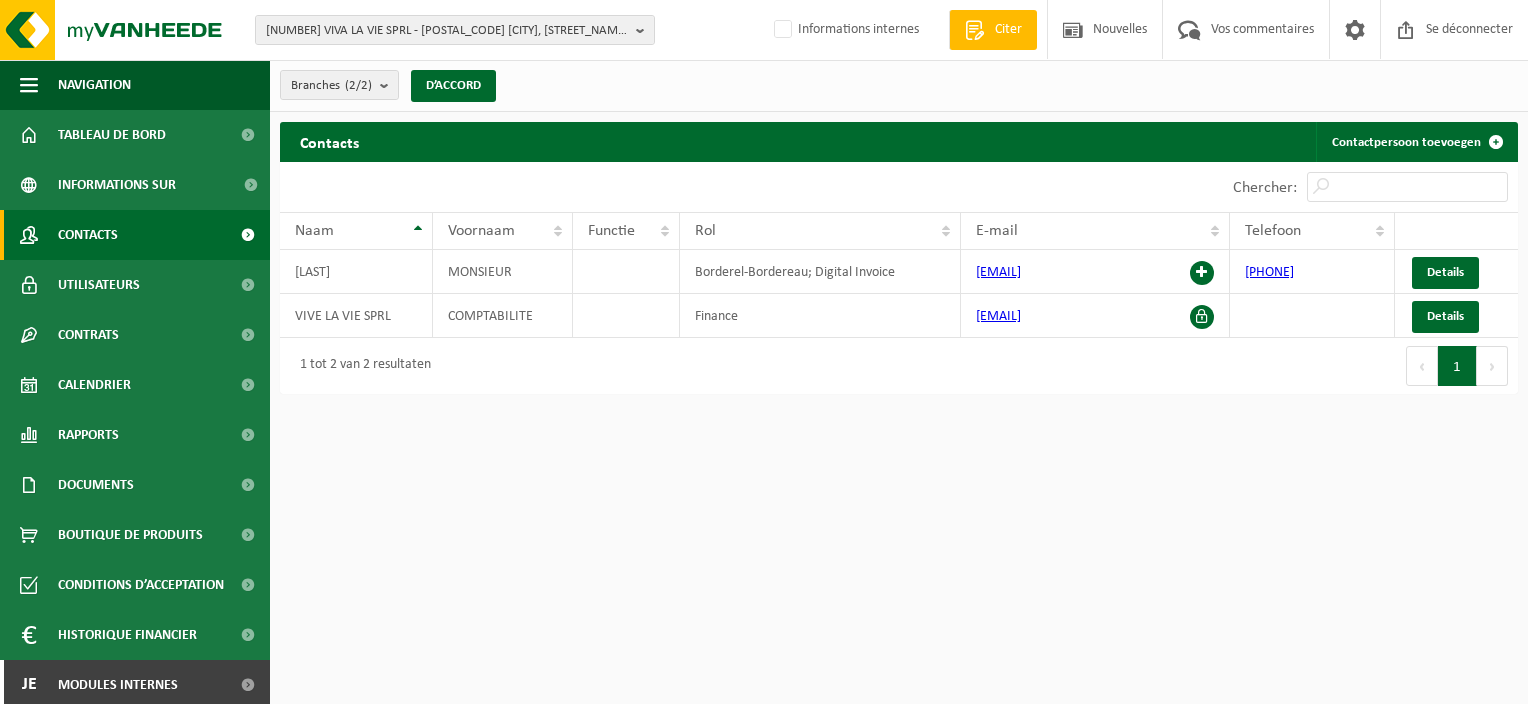 scroll, scrollTop: 0, scrollLeft: 0, axis: both 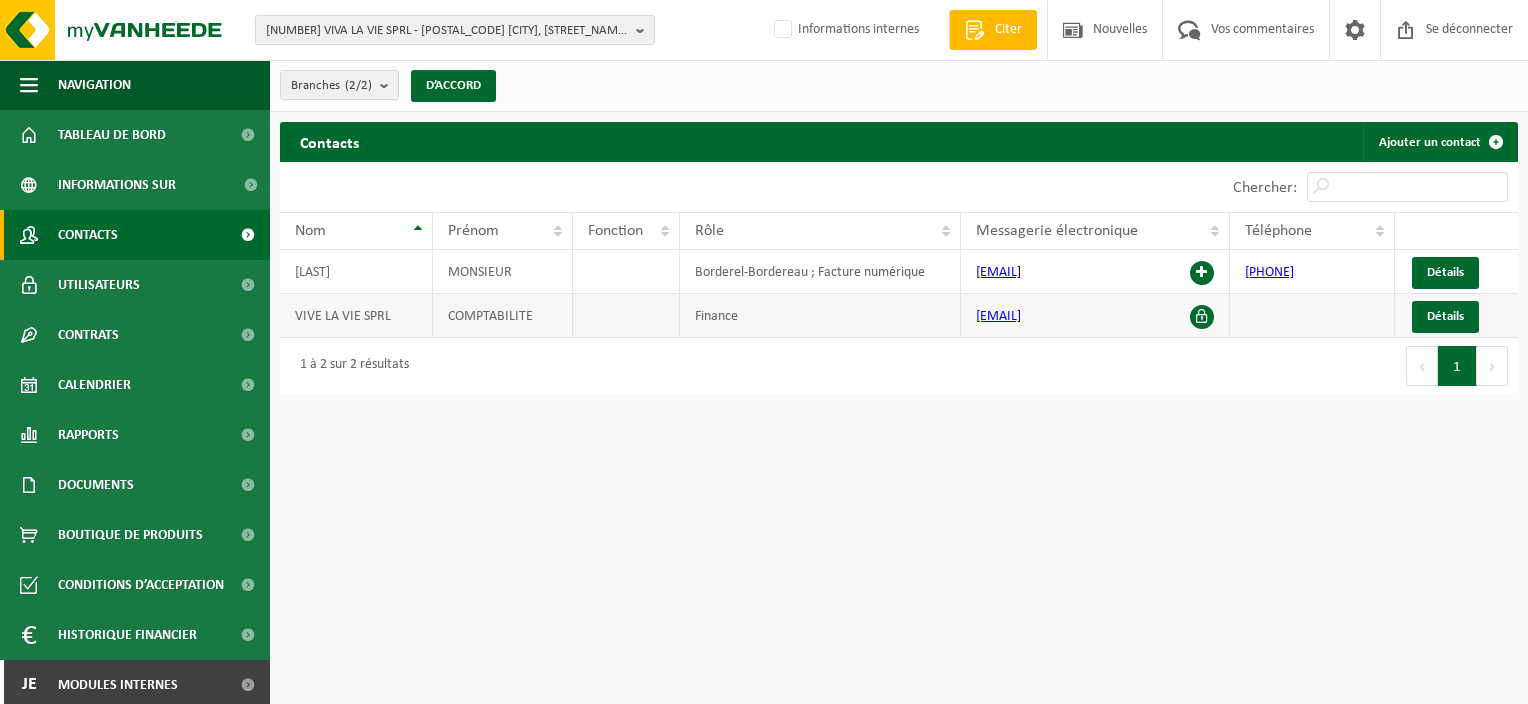 drag, startPoint x: 1108, startPoint y: 315, endPoint x: 964, endPoint y: 316, distance: 144.00348 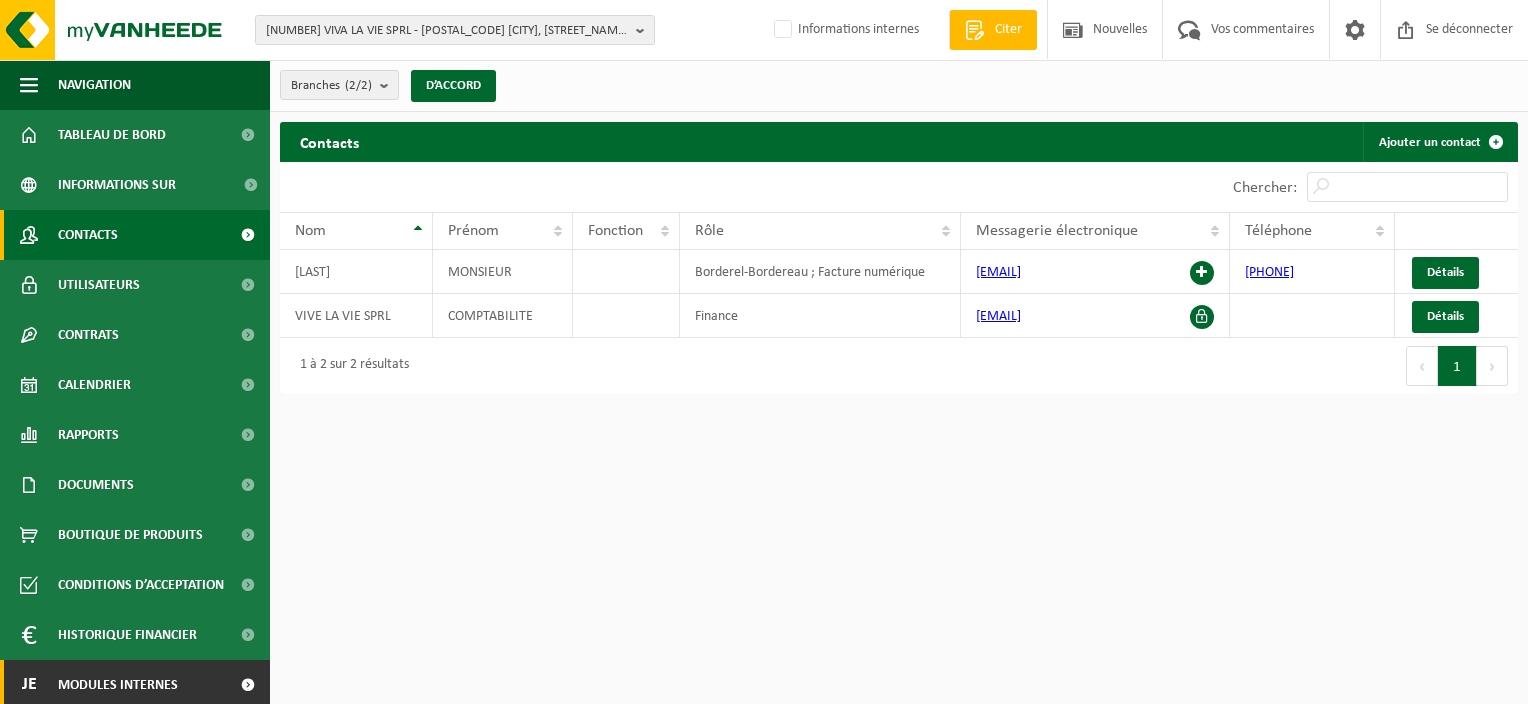 click on "Modules internes" at bounding box center [118, 685] 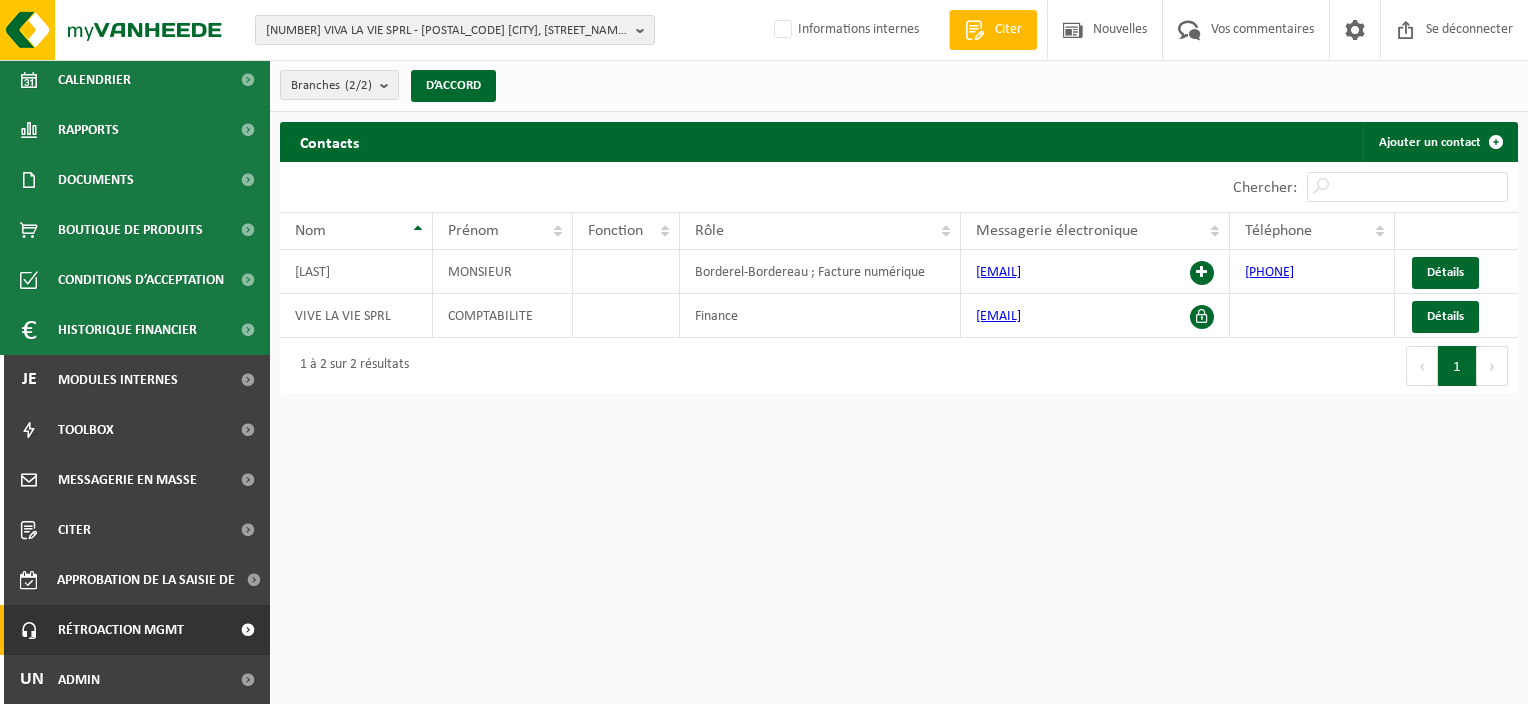 scroll, scrollTop: 306, scrollLeft: 0, axis: vertical 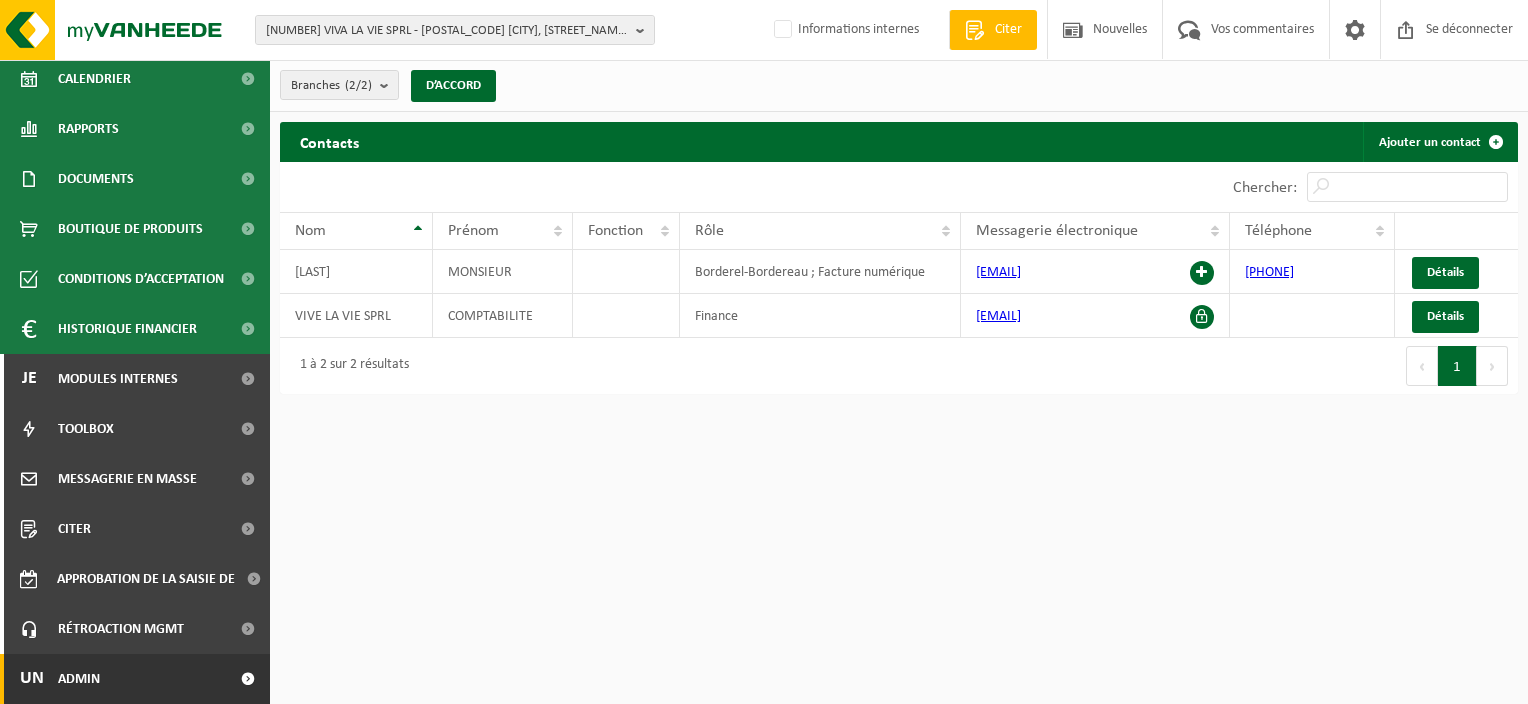 click on "Un   Admin" at bounding box center [135, 679] 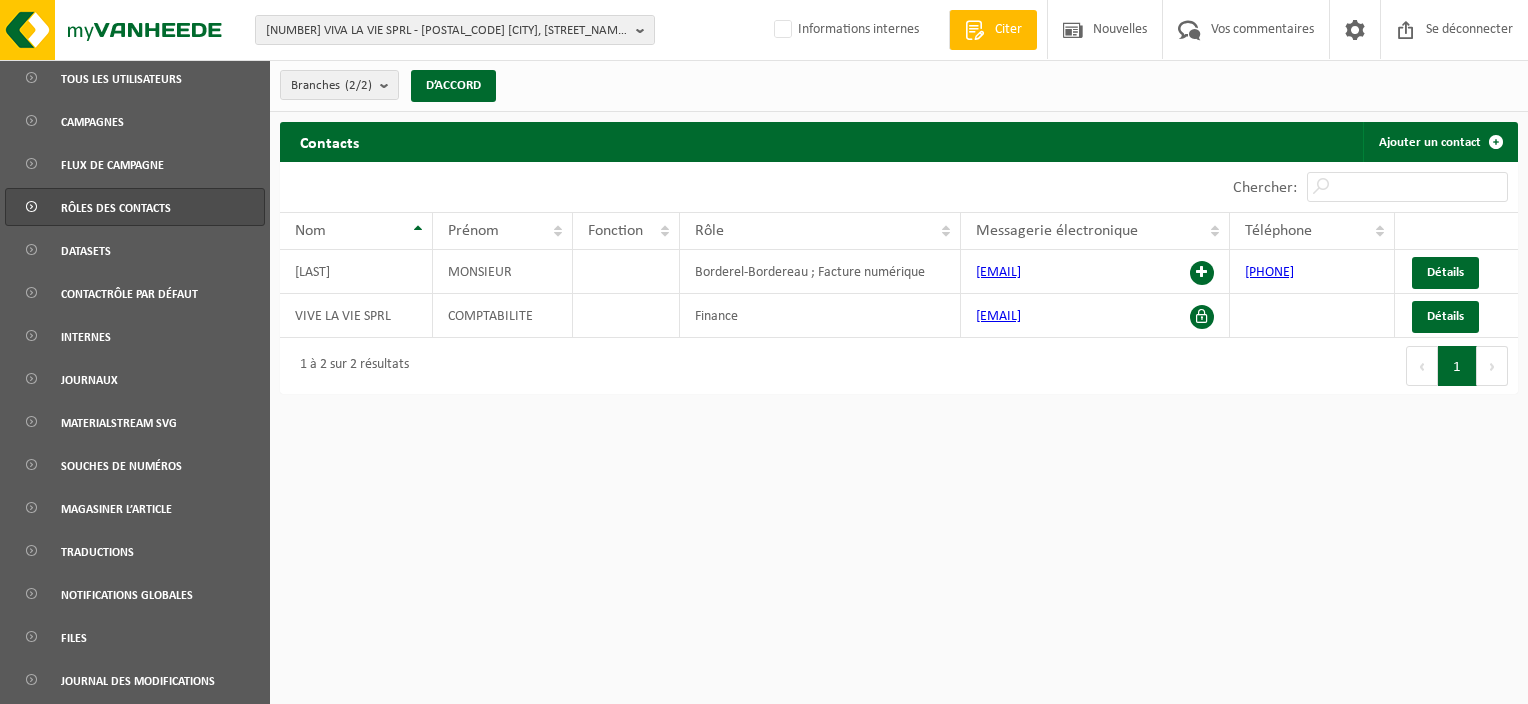 scroll, scrollTop: 899, scrollLeft: 0, axis: vertical 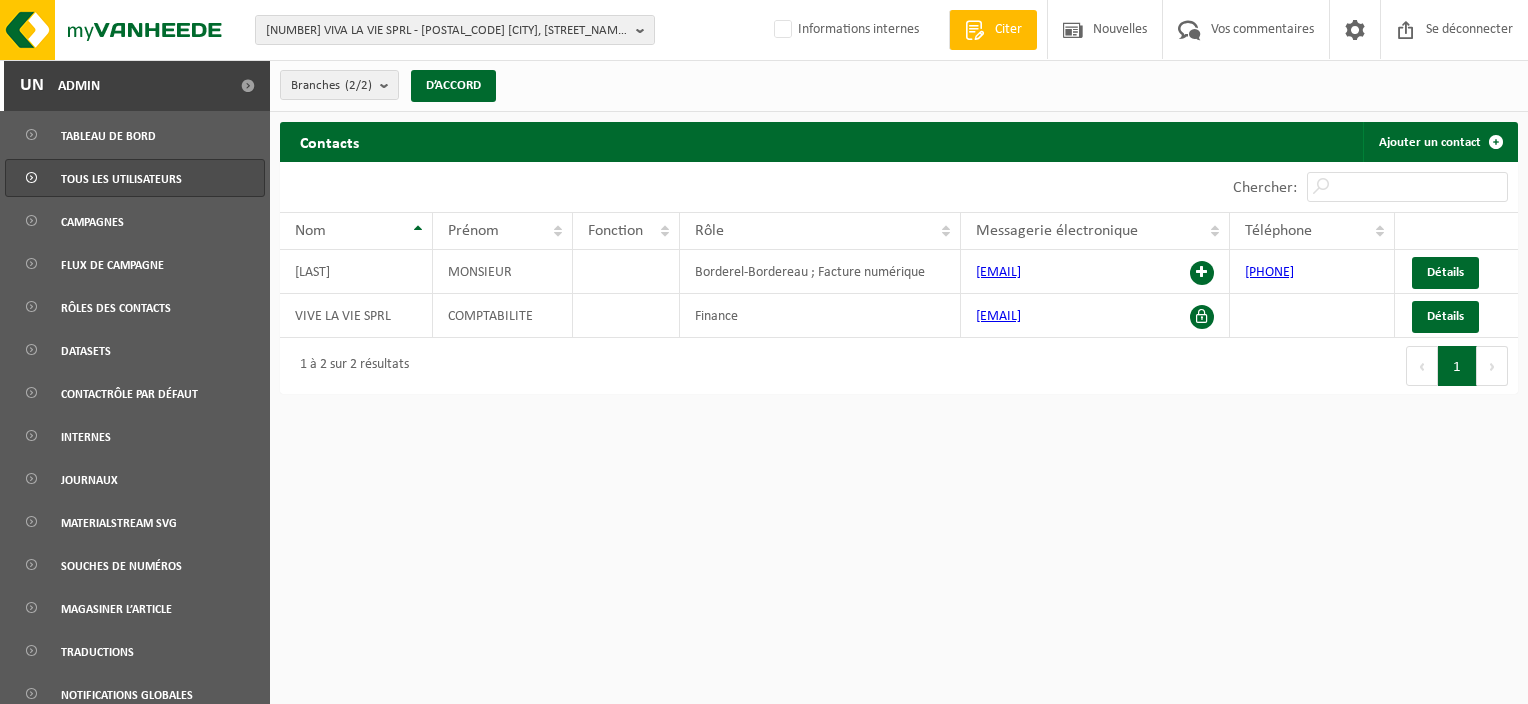 click on "Tous les utilisateurs" at bounding box center [121, 179] 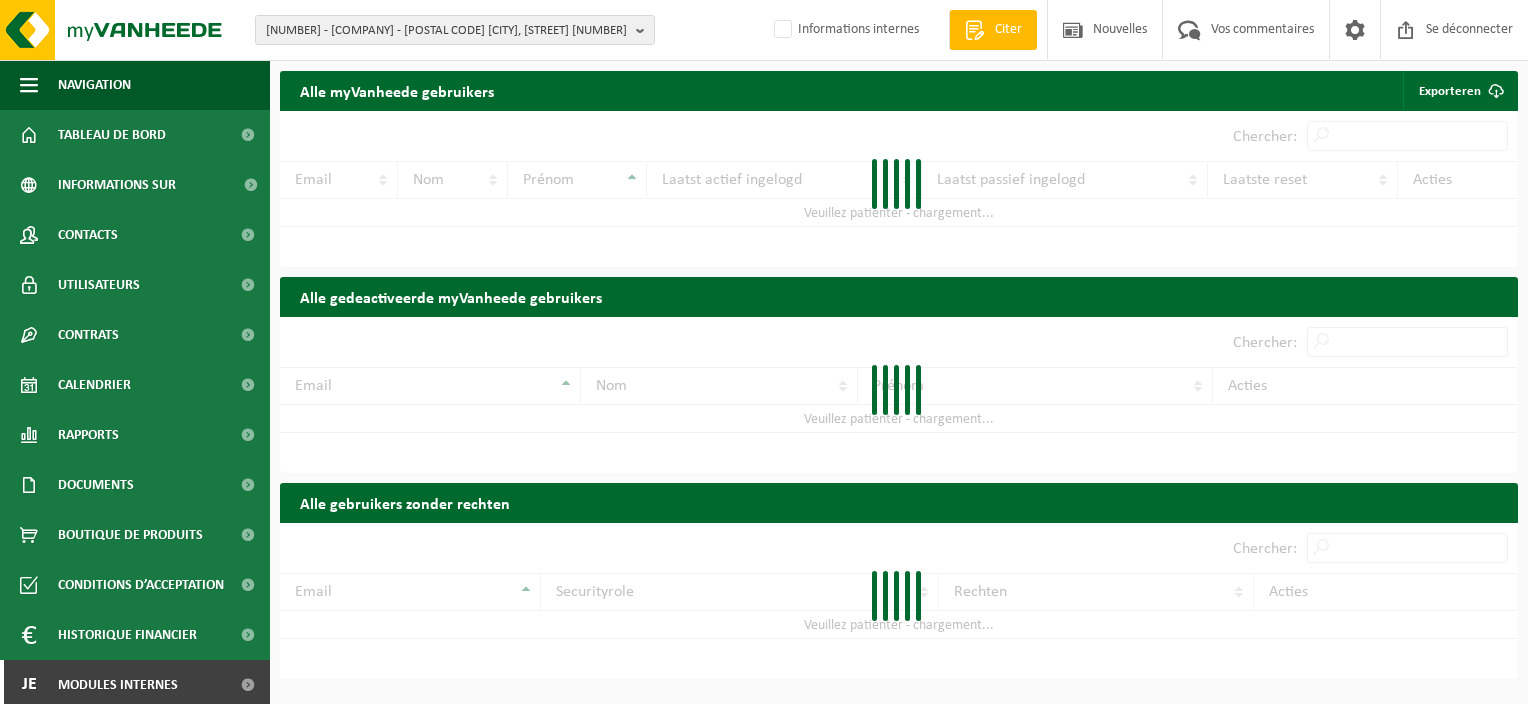 scroll, scrollTop: 0, scrollLeft: 0, axis: both 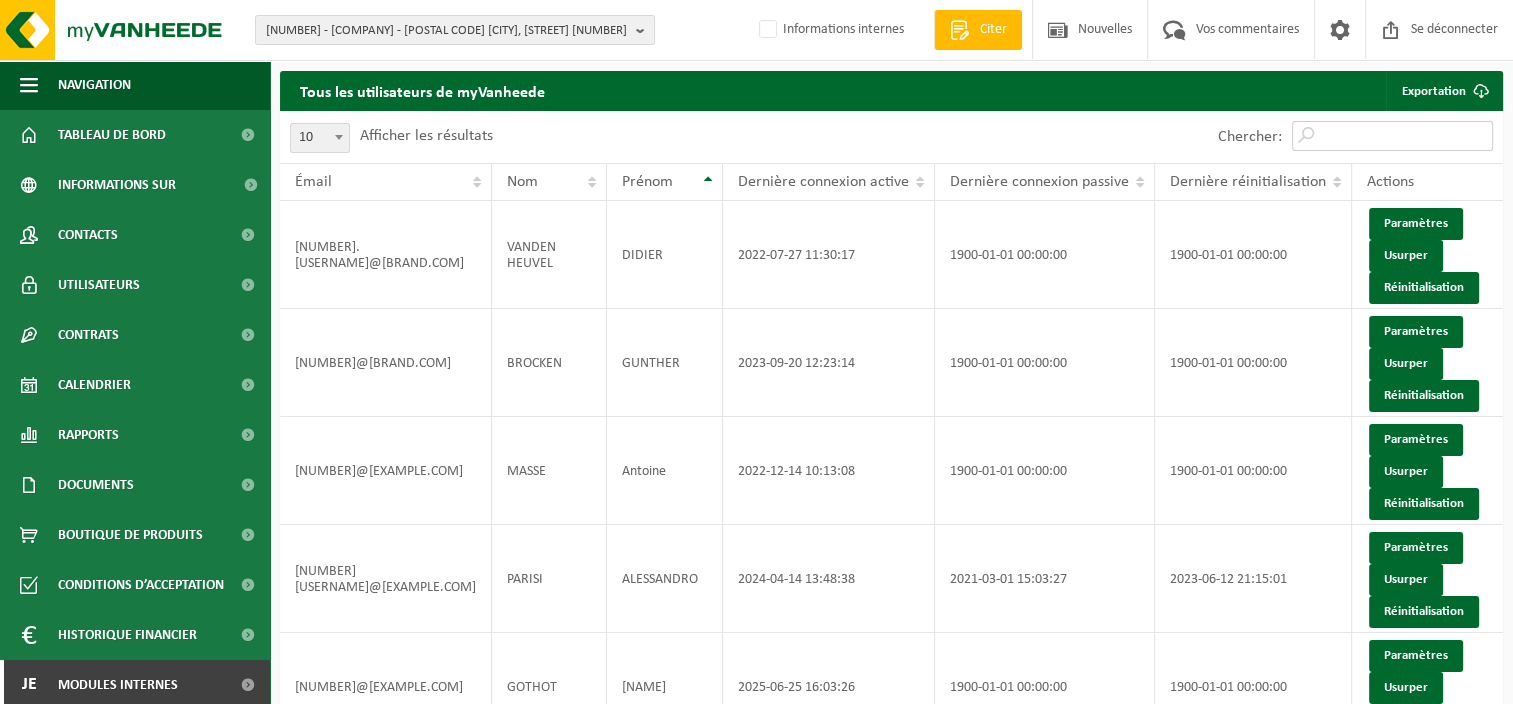 click on "Chercher:" at bounding box center (1392, 136) 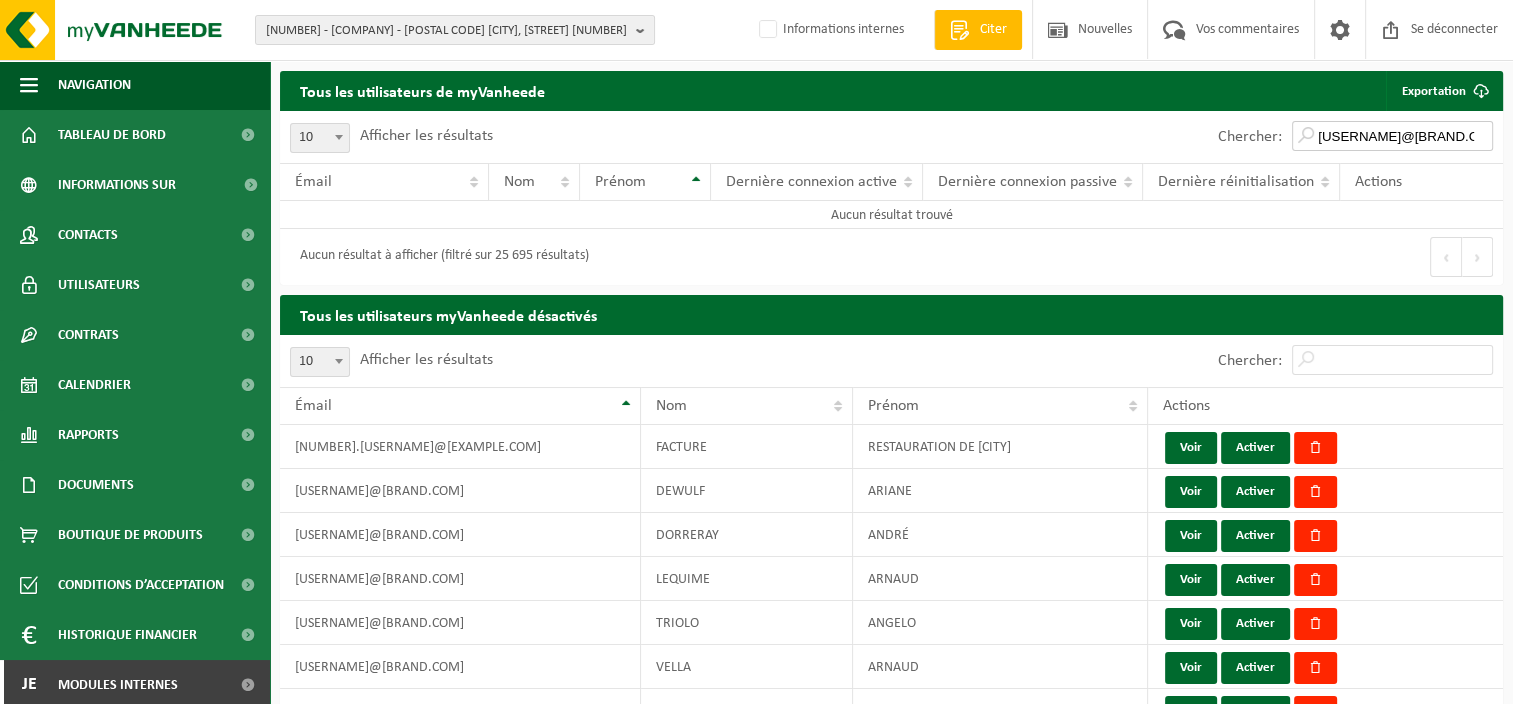 click on "[USERNAME]@[BRAND.COM]" at bounding box center (1392, 136) 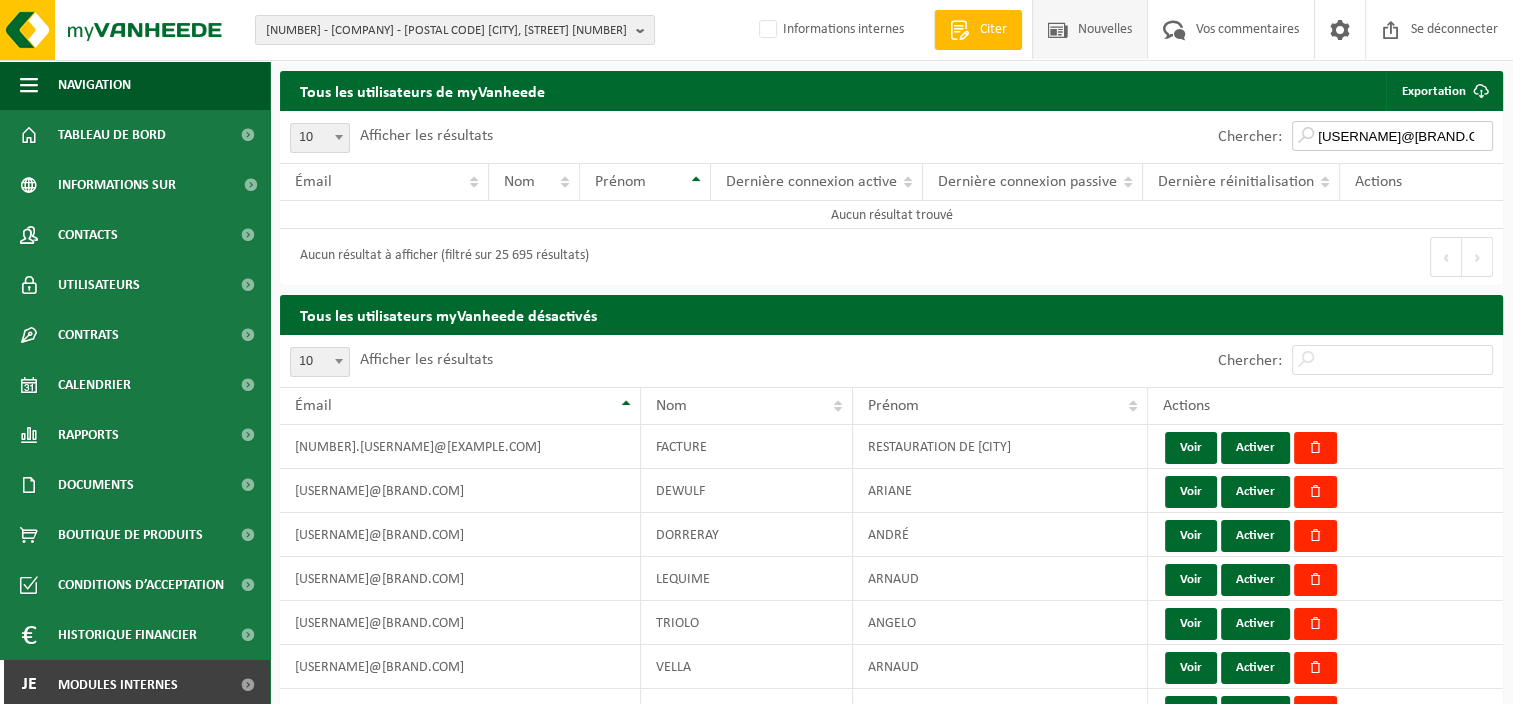 type on "[USERNAME]@[BRAND.COM]" 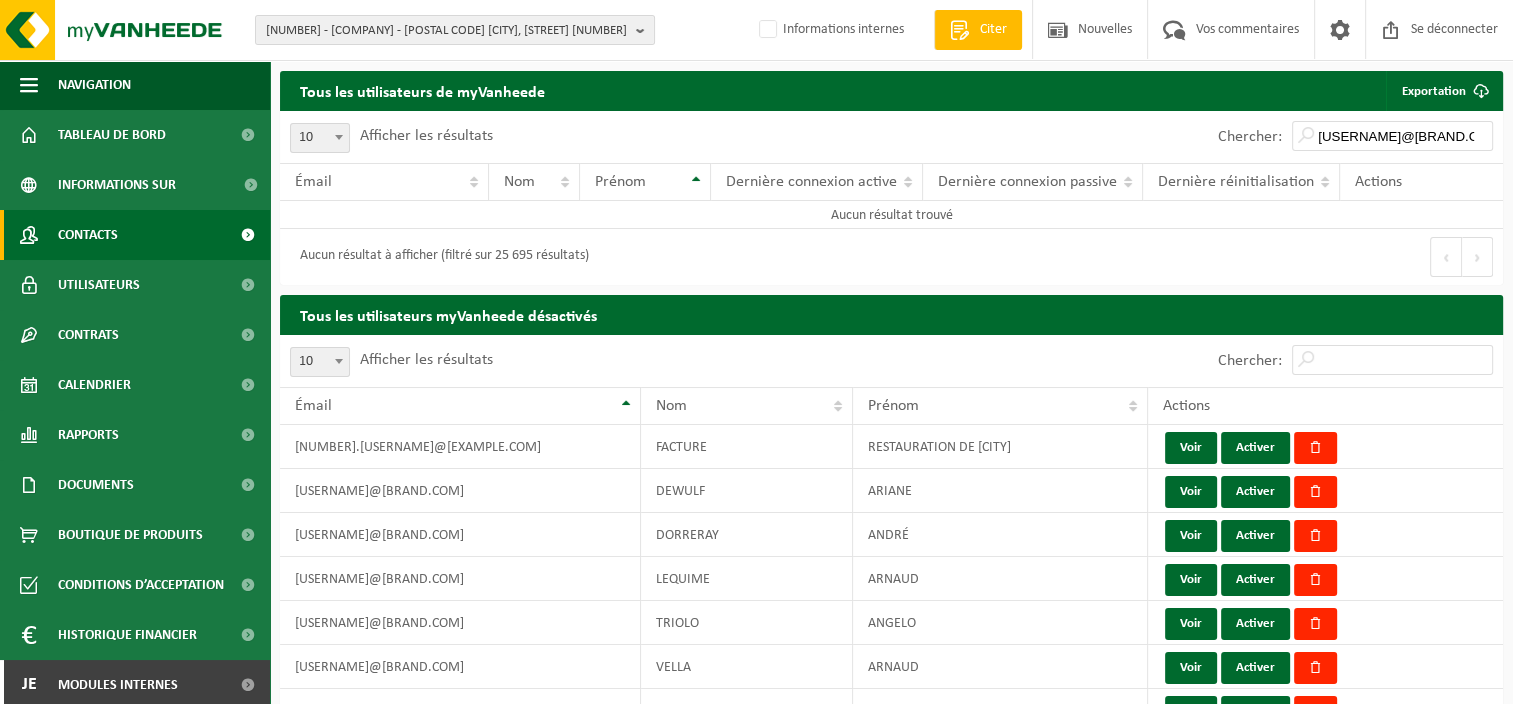 click on "Contacts" at bounding box center (88, 235) 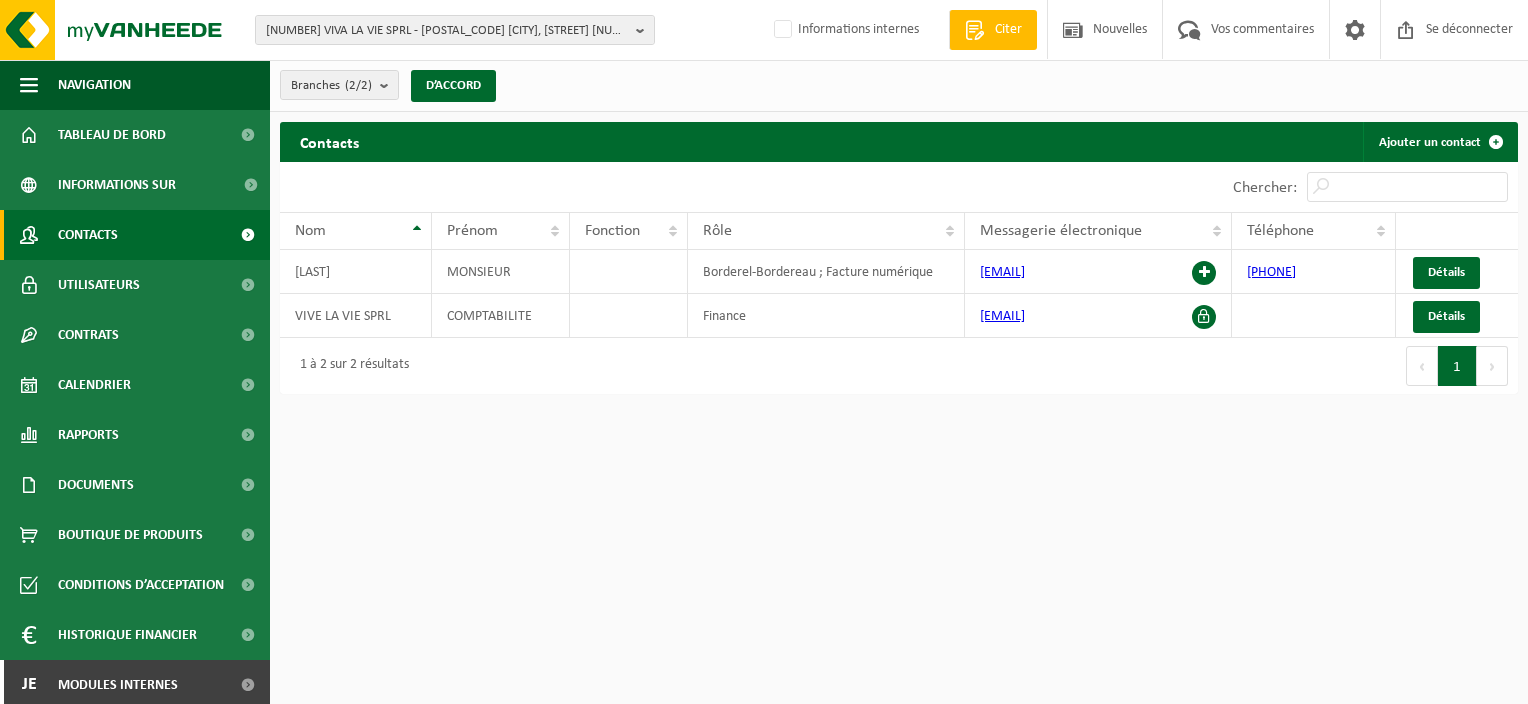 scroll, scrollTop: 0, scrollLeft: 0, axis: both 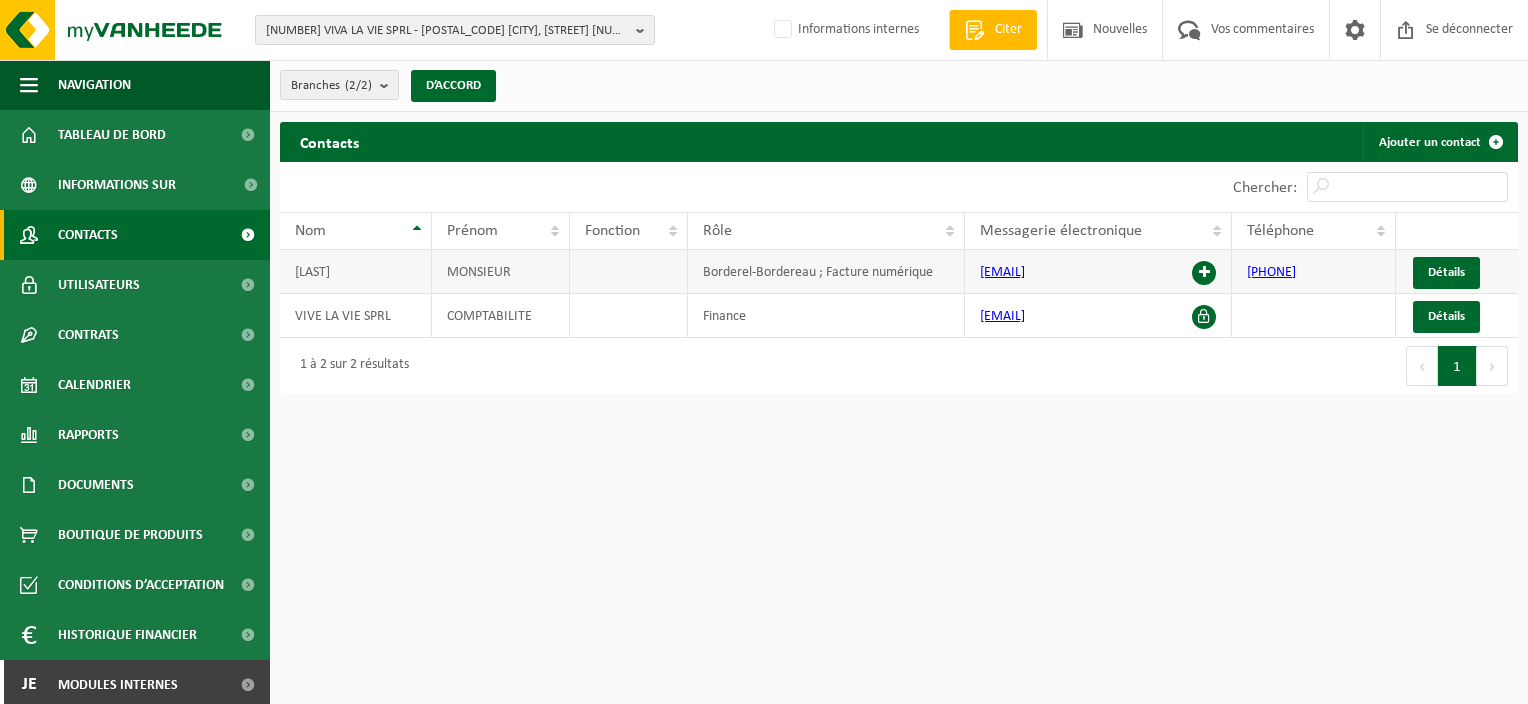 click at bounding box center [1204, 273] 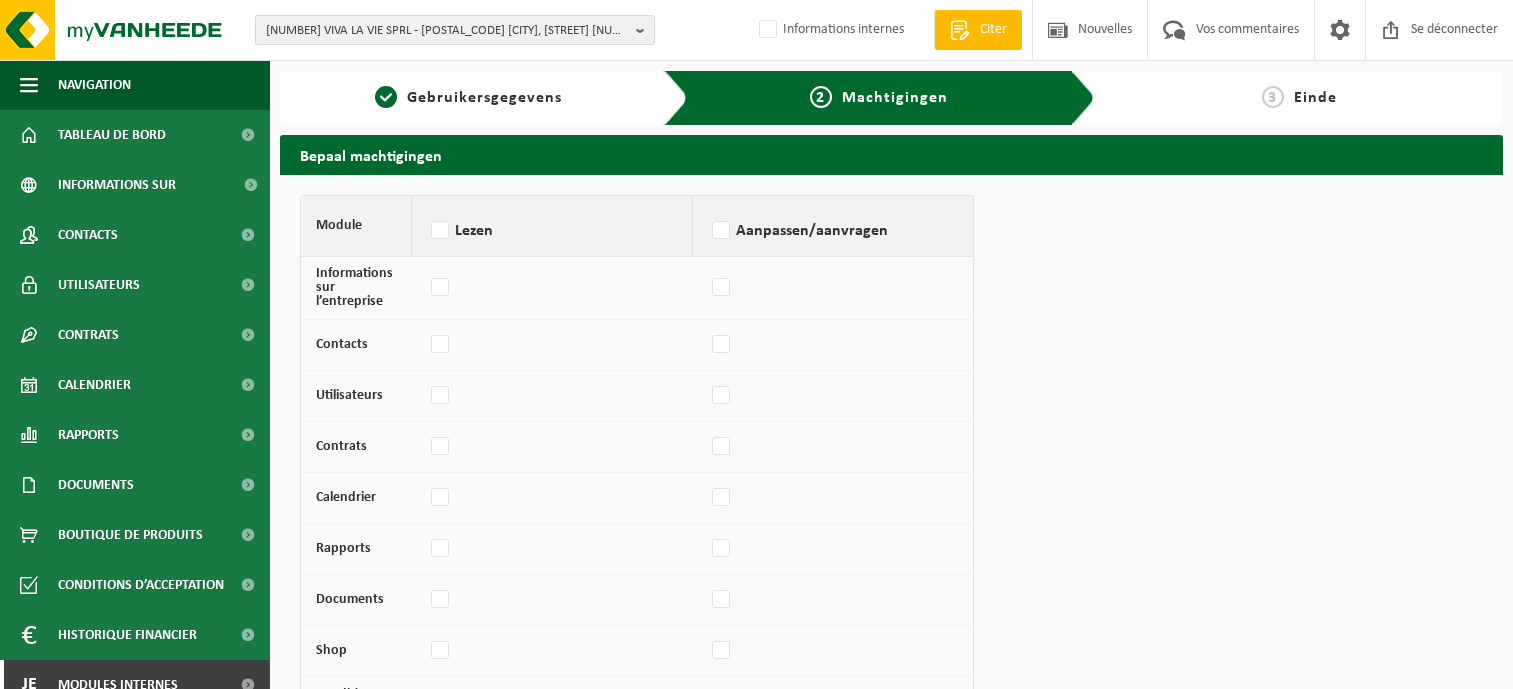 scroll, scrollTop: 0, scrollLeft: 0, axis: both 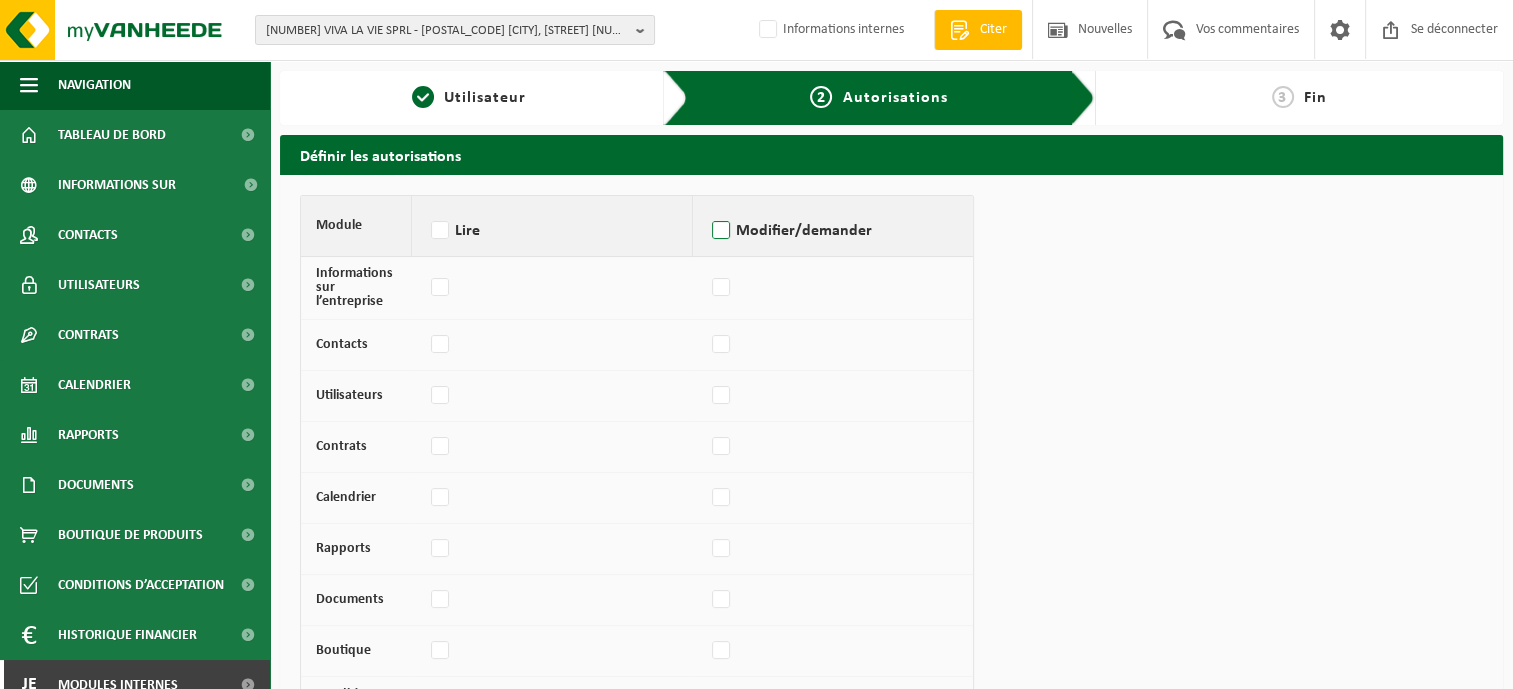 click on "Modifier/demander" at bounding box center (833, 231) 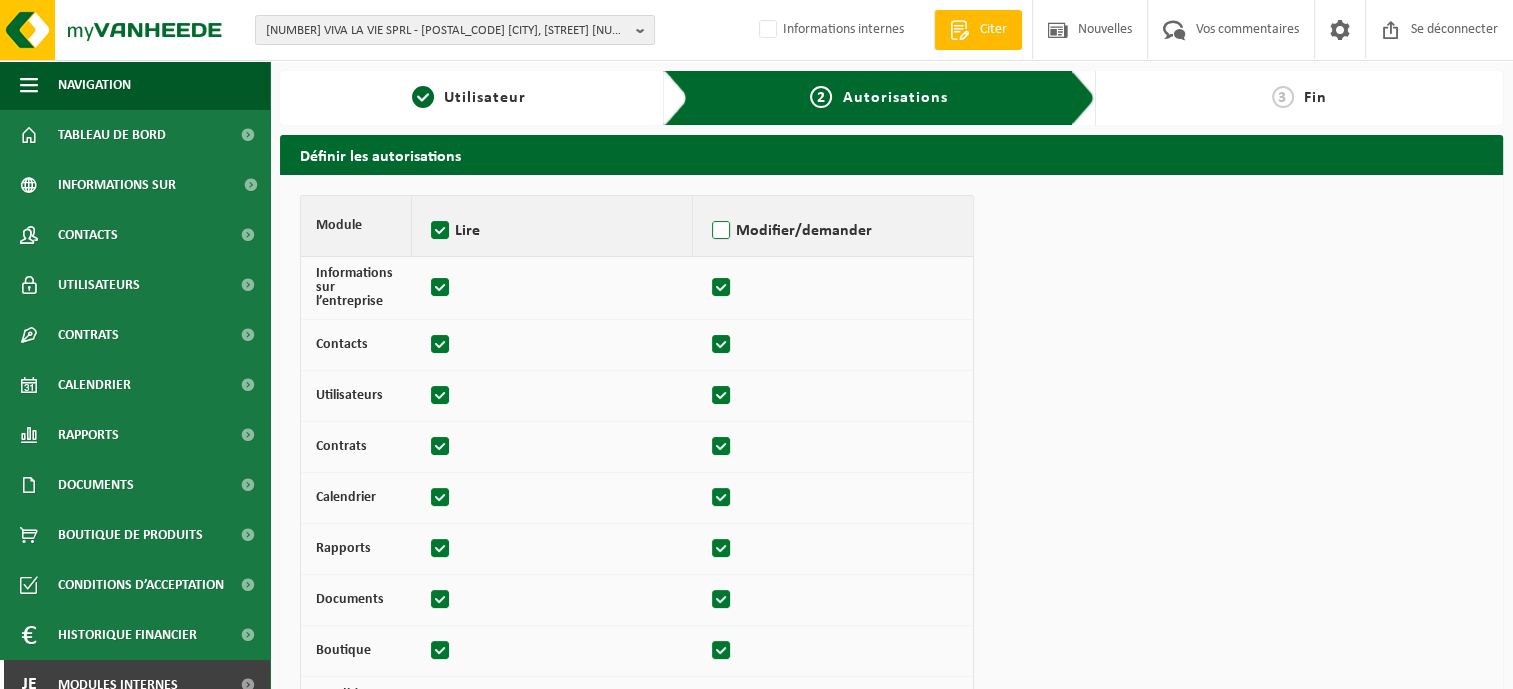 checkbox on "true" 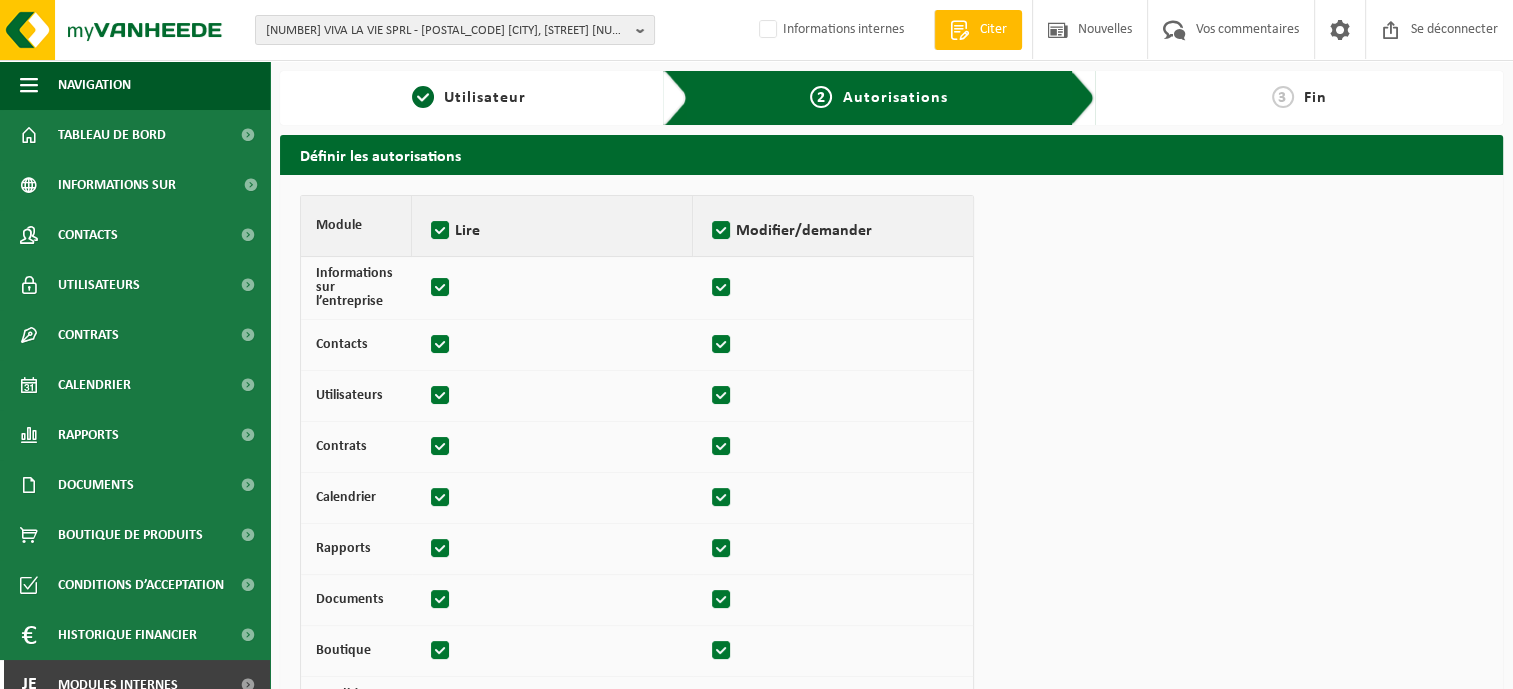 checkbox on "true" 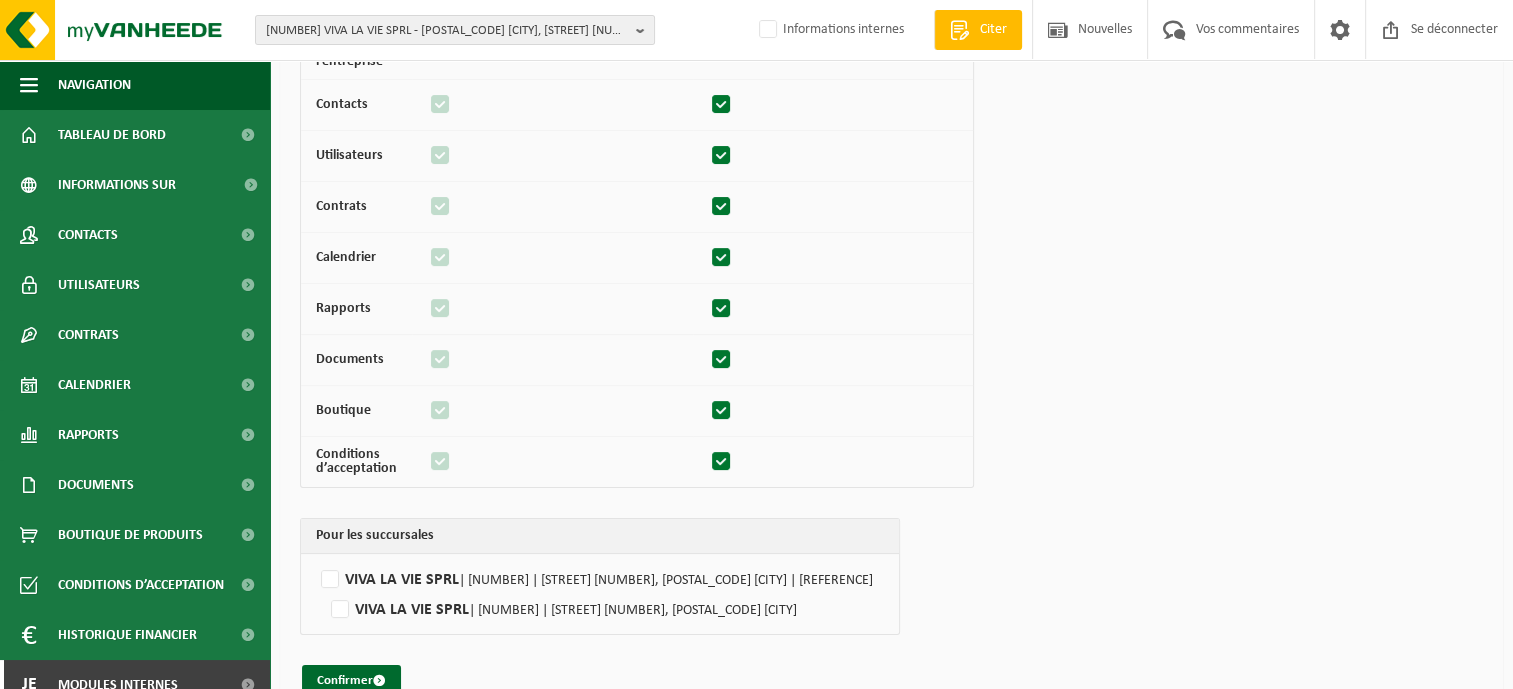 scroll, scrollTop: 274, scrollLeft: 0, axis: vertical 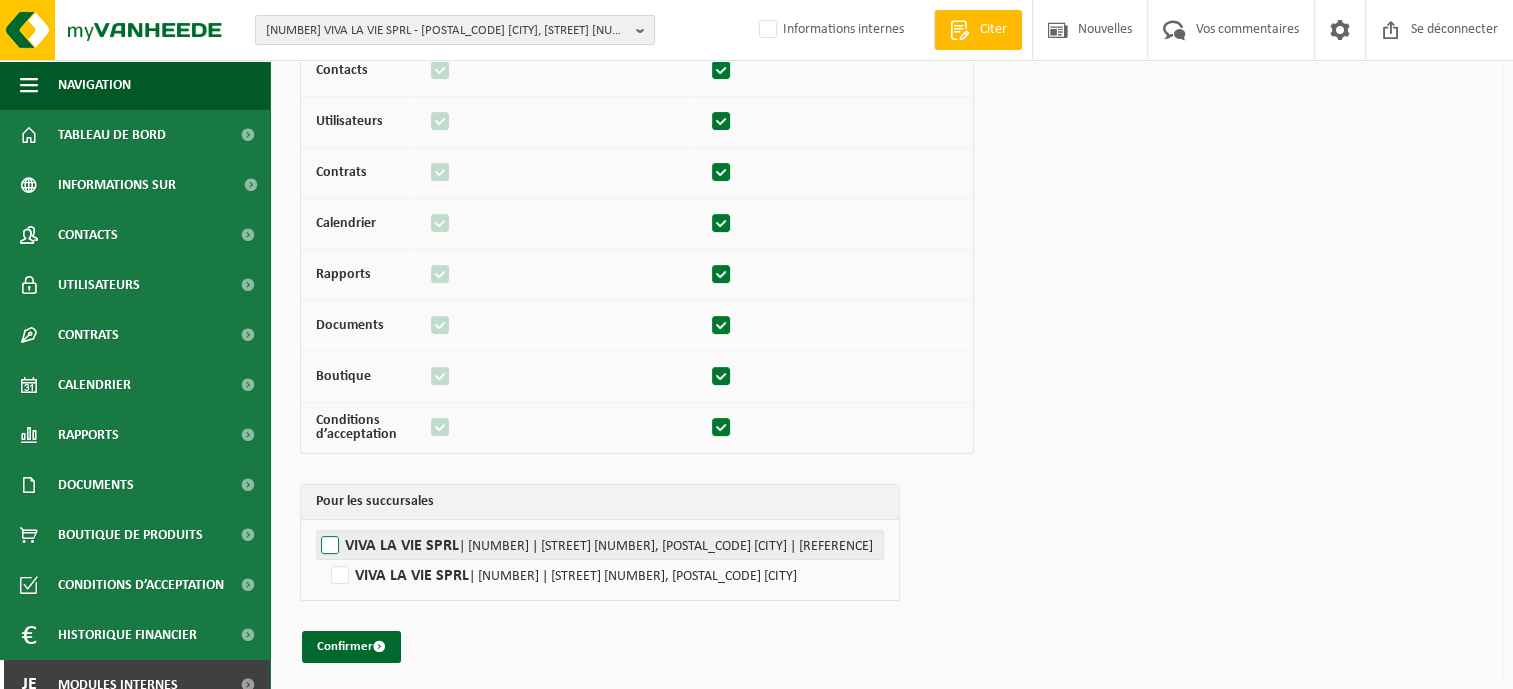 click on "VIVA LA VIE SPRL  | [NUMBER] | [STREET] [NUMBER], [POSTAL_CODE] [CITY] | [REFERENCE]" at bounding box center (600, 545) 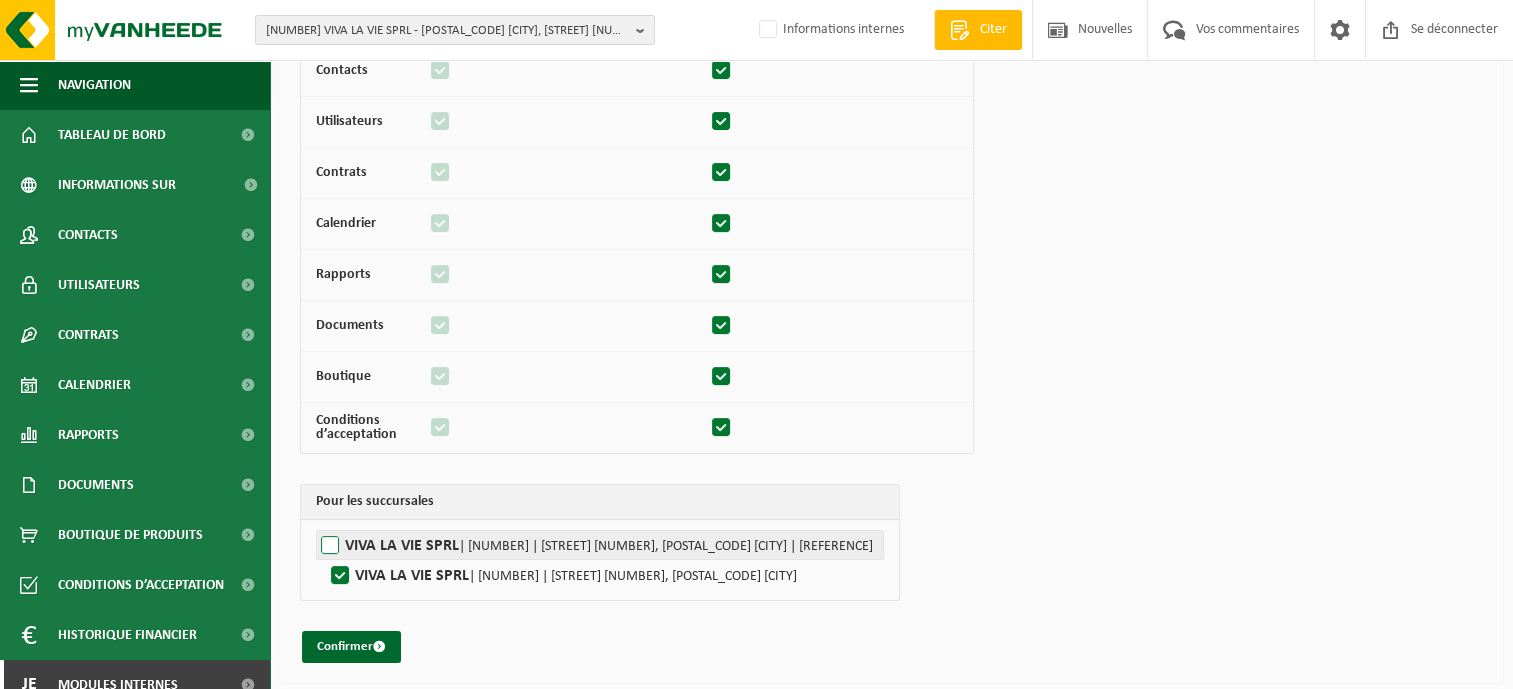 checkbox on "true" 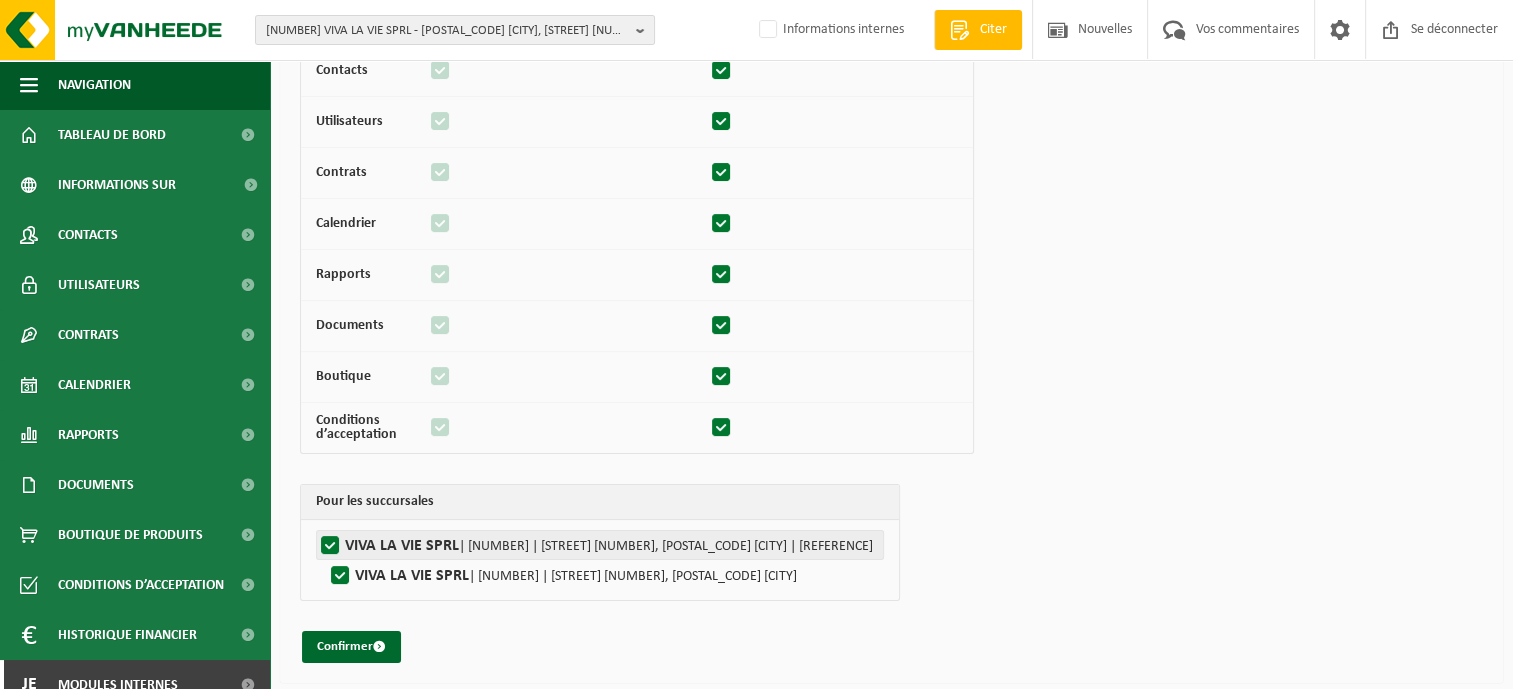 checkbox on "true" 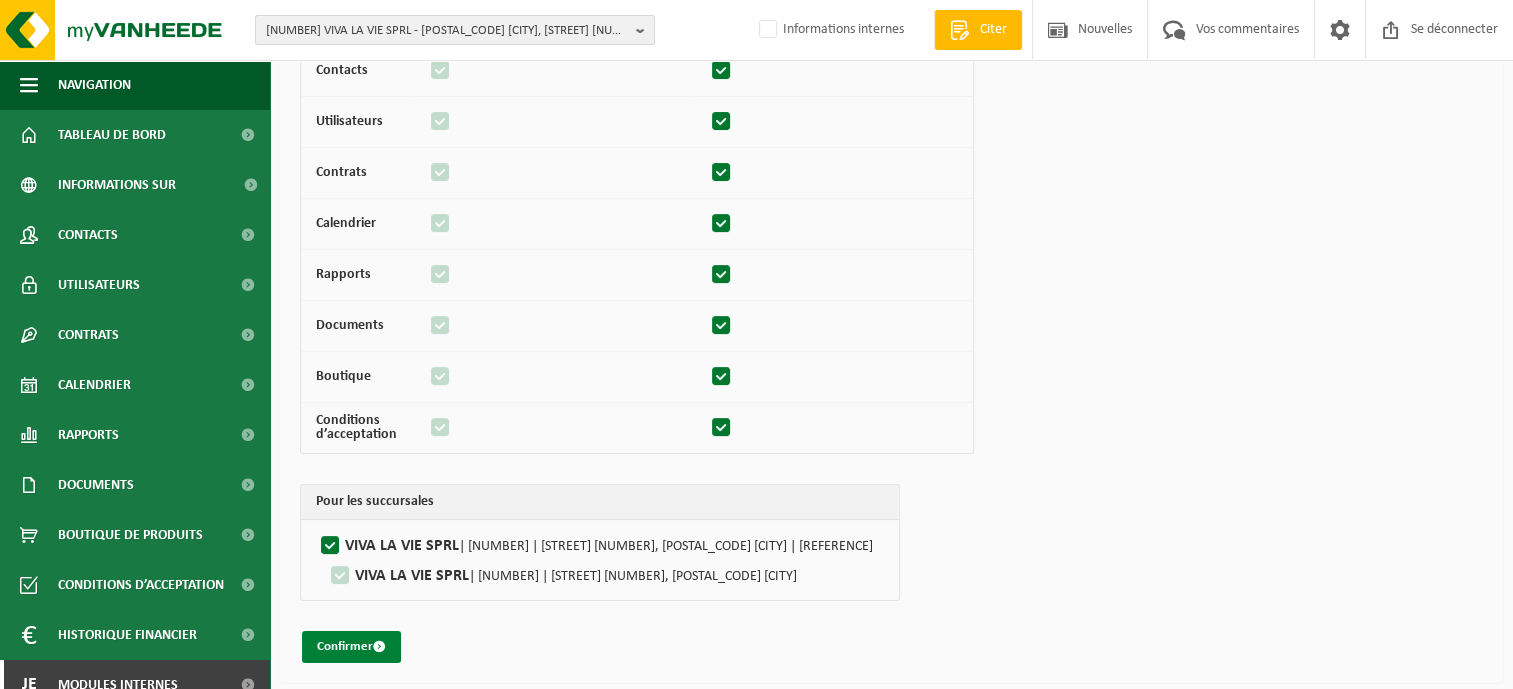 click on "Confirmer" at bounding box center [345, 646] 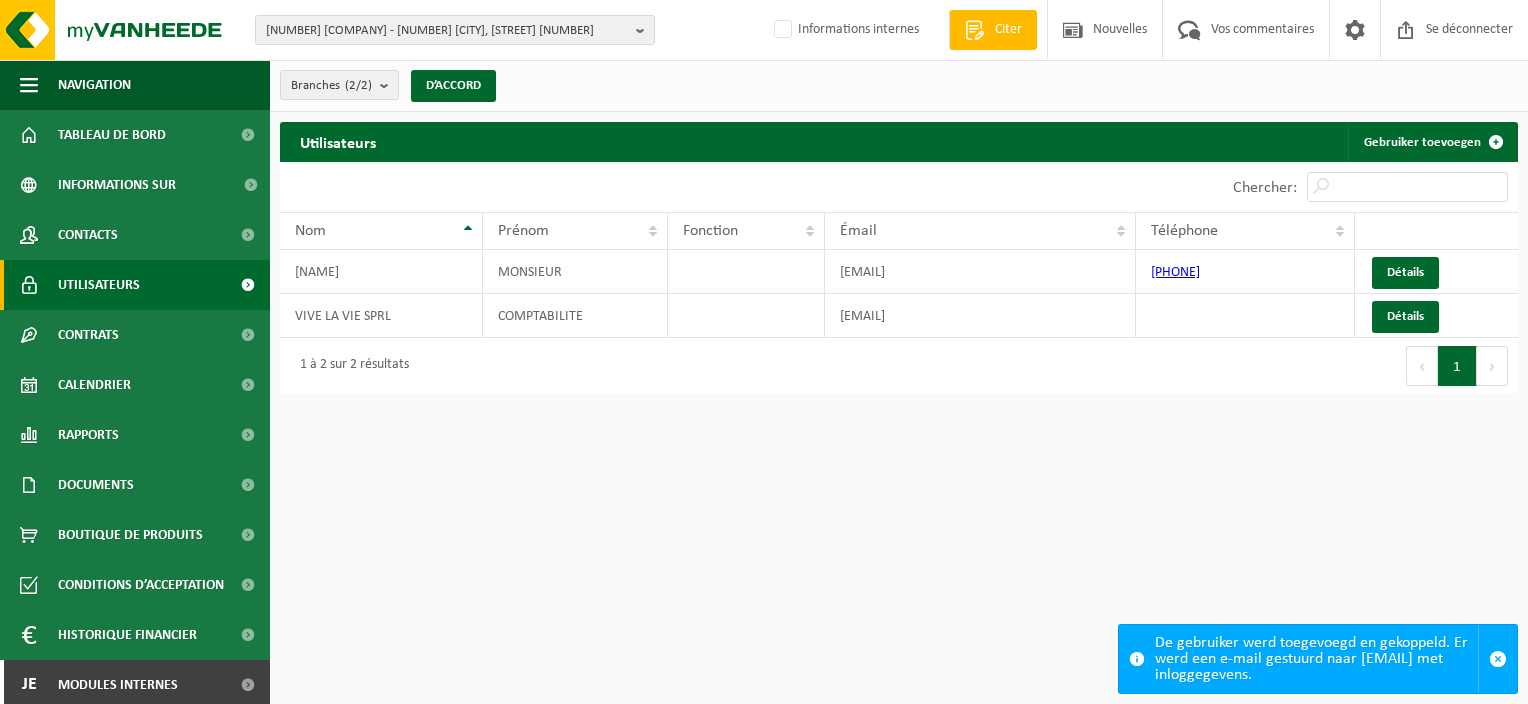 scroll, scrollTop: 0, scrollLeft: 0, axis: both 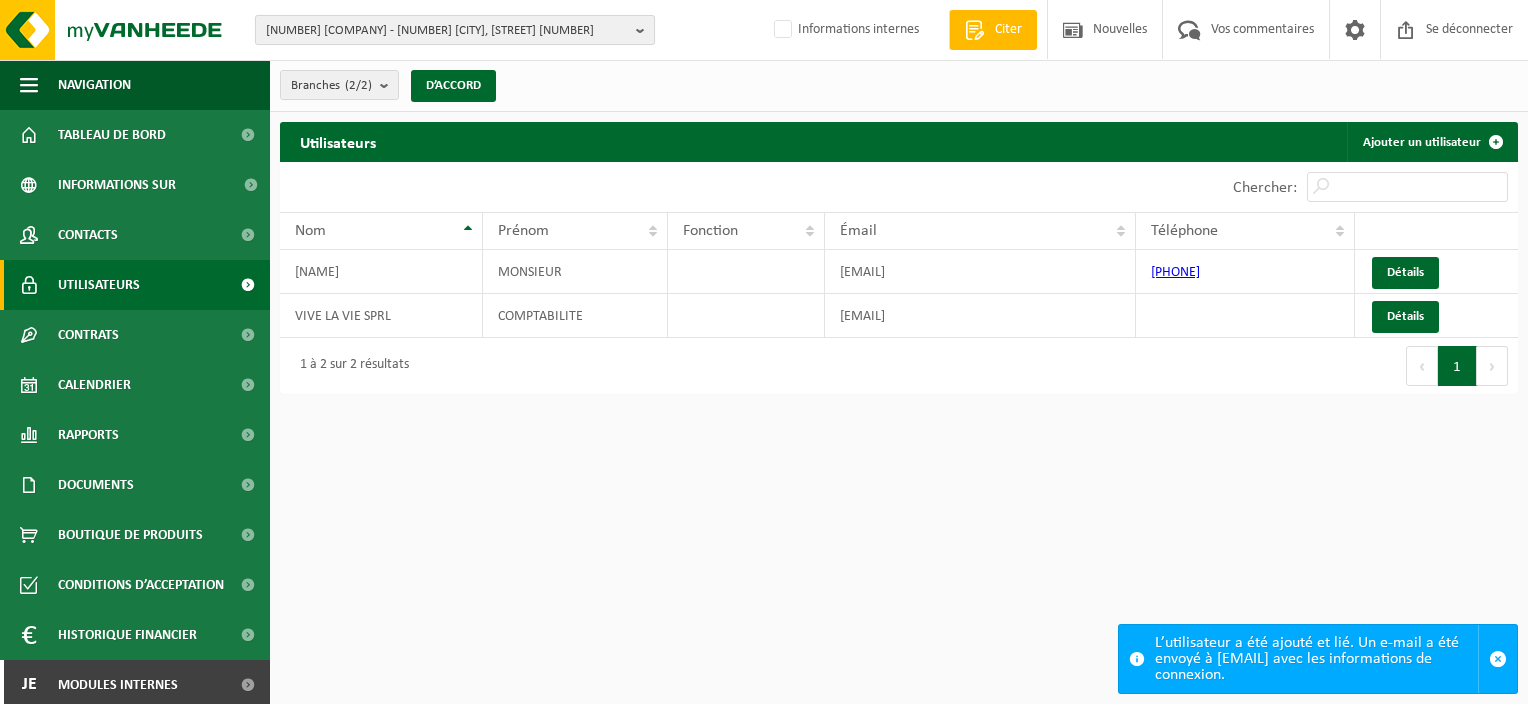 click on "[NUMBER] [COMPANY] - [NUMBER] [CITY], [STREET] [NUMBER]" at bounding box center [447, 31] 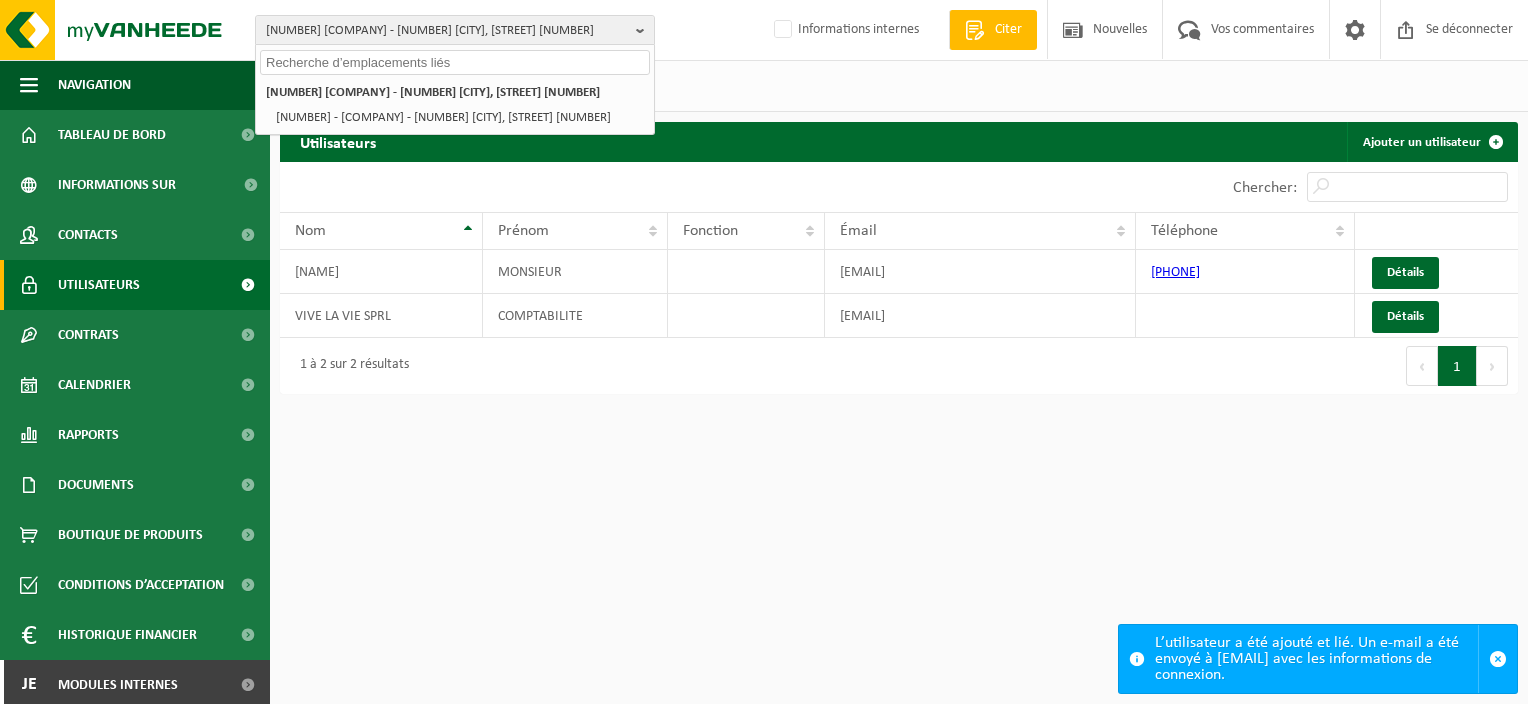 click at bounding box center [455, 62] 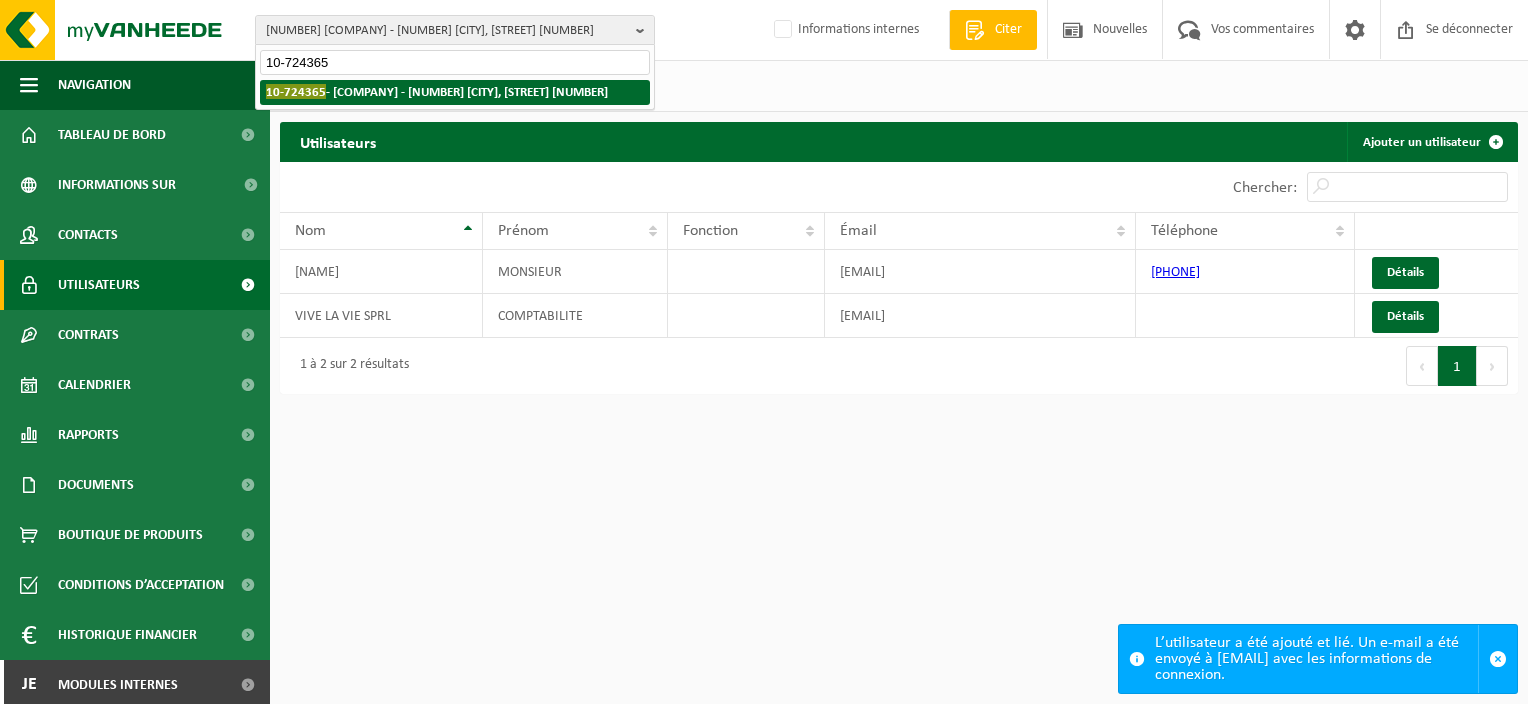 type on "10-724365" 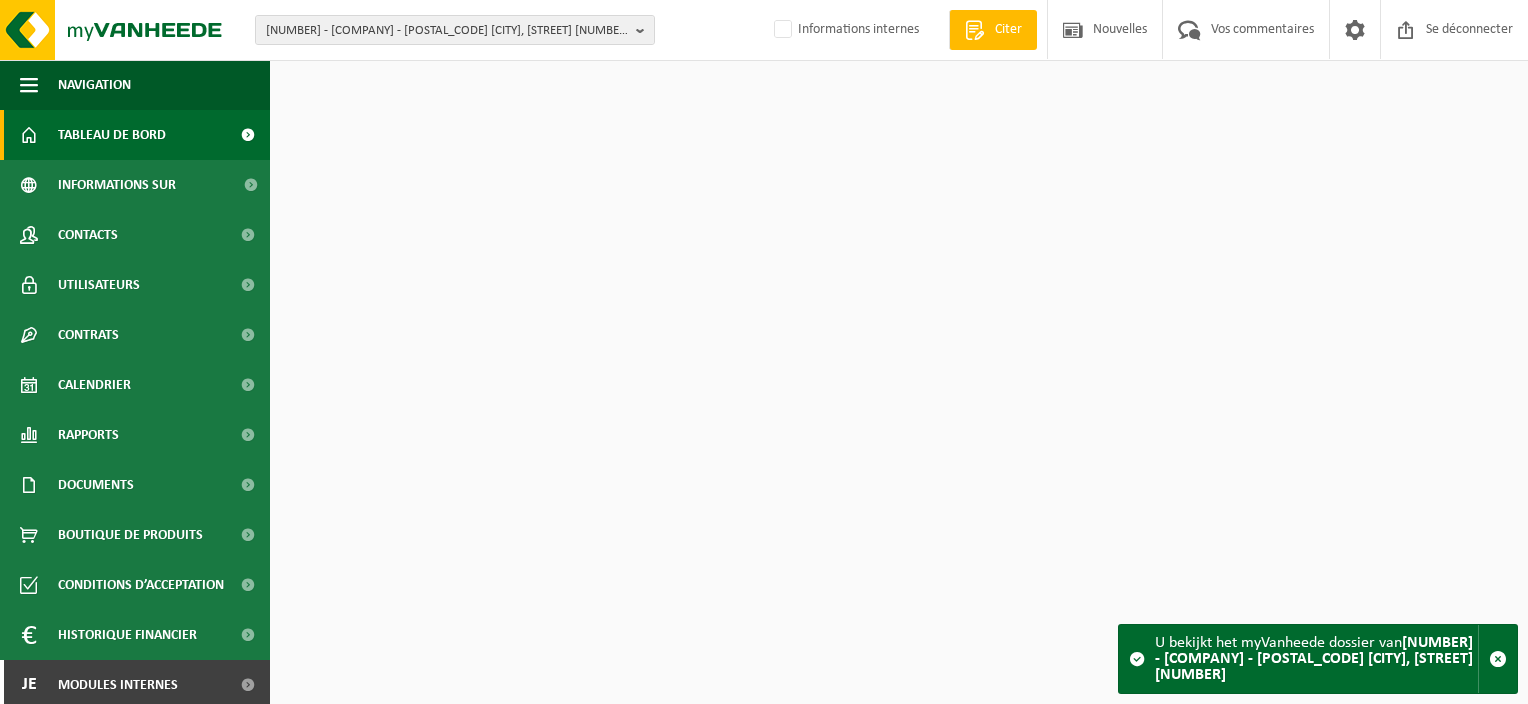 scroll, scrollTop: 0, scrollLeft: 0, axis: both 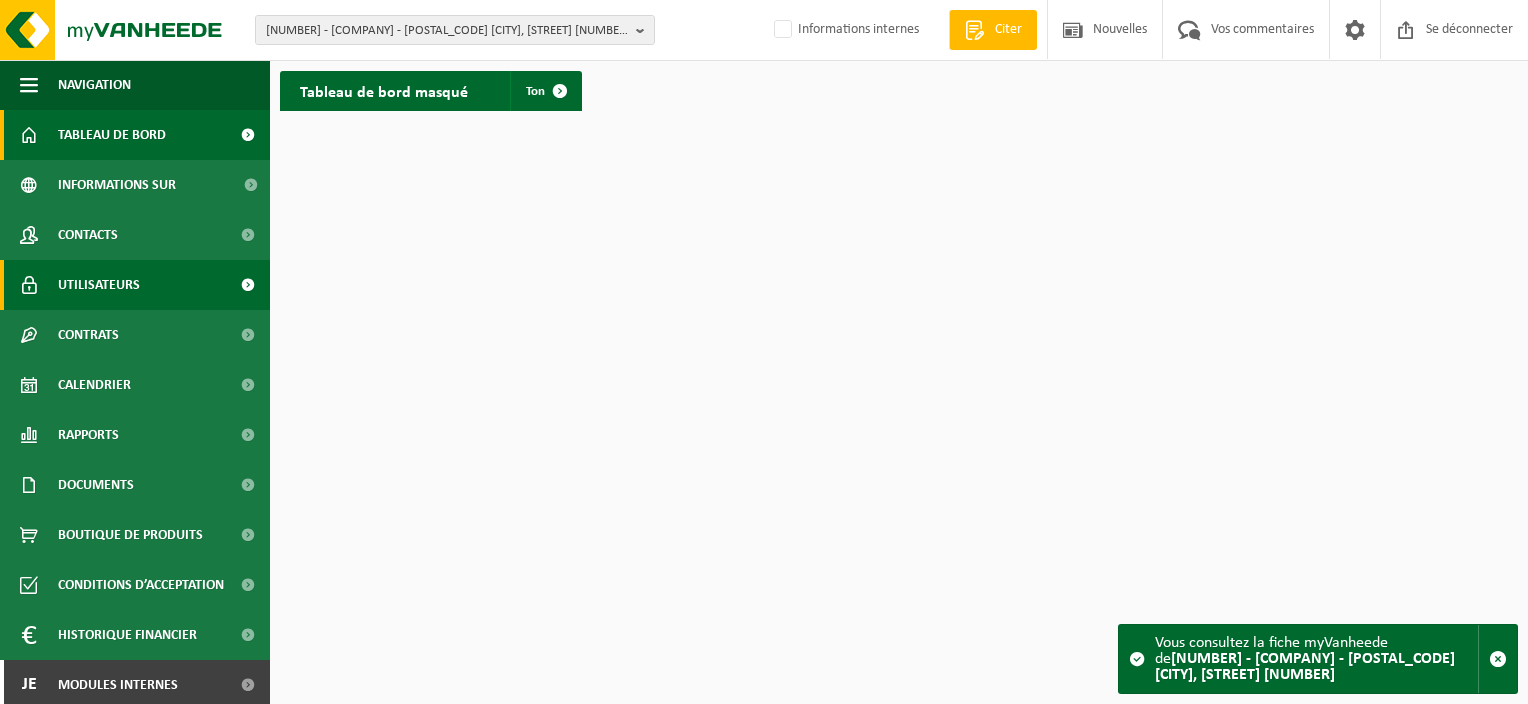click on "Utilisateurs" at bounding box center [99, 285] 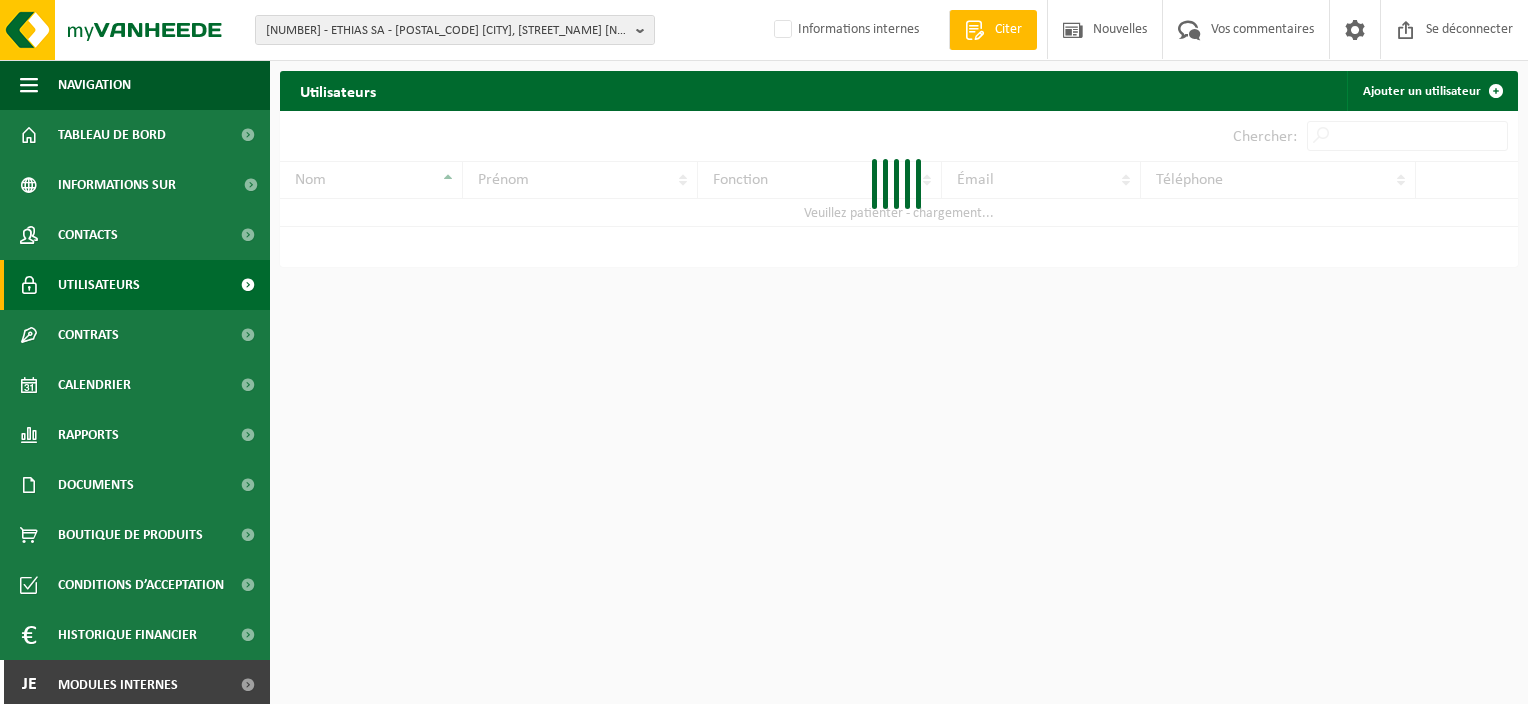 scroll, scrollTop: 0, scrollLeft: 0, axis: both 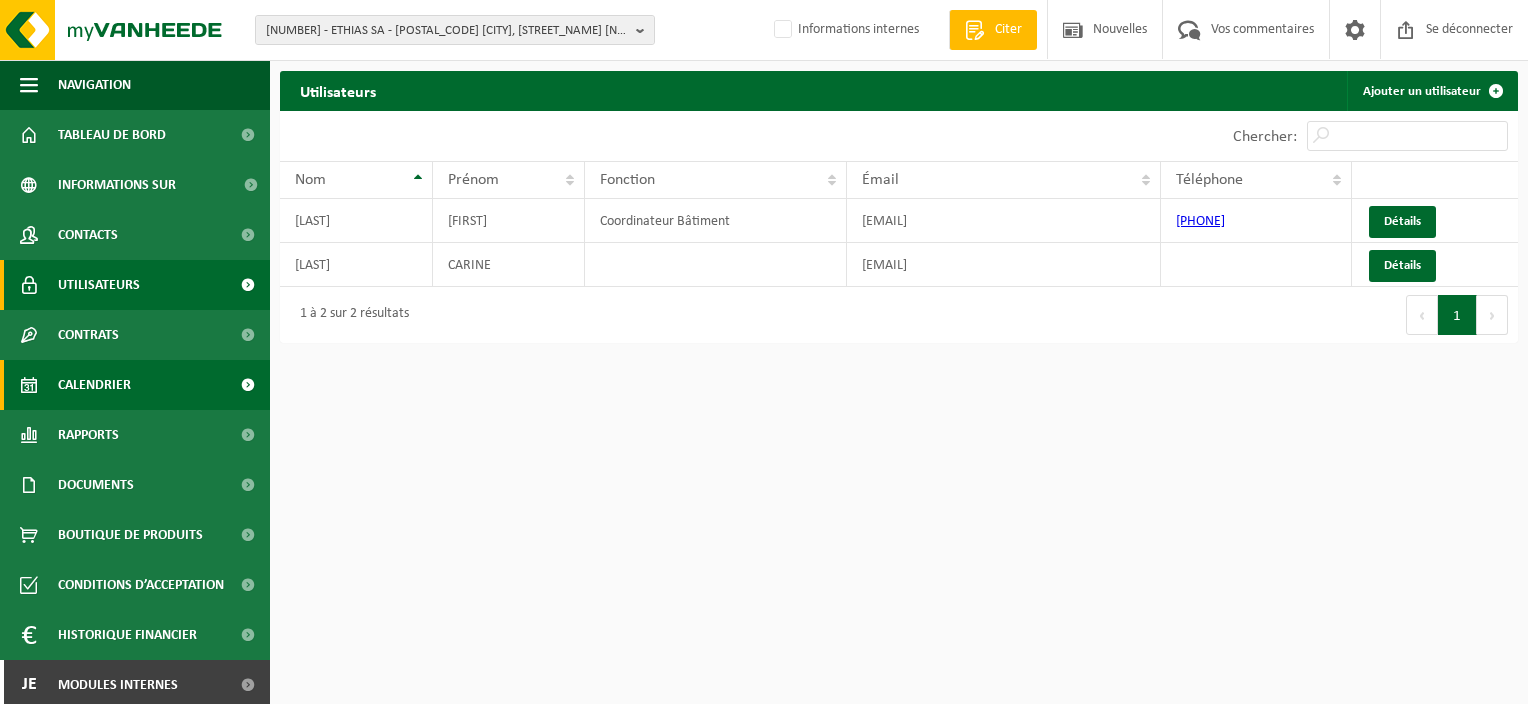 click on "Calendrier" at bounding box center [94, 385] 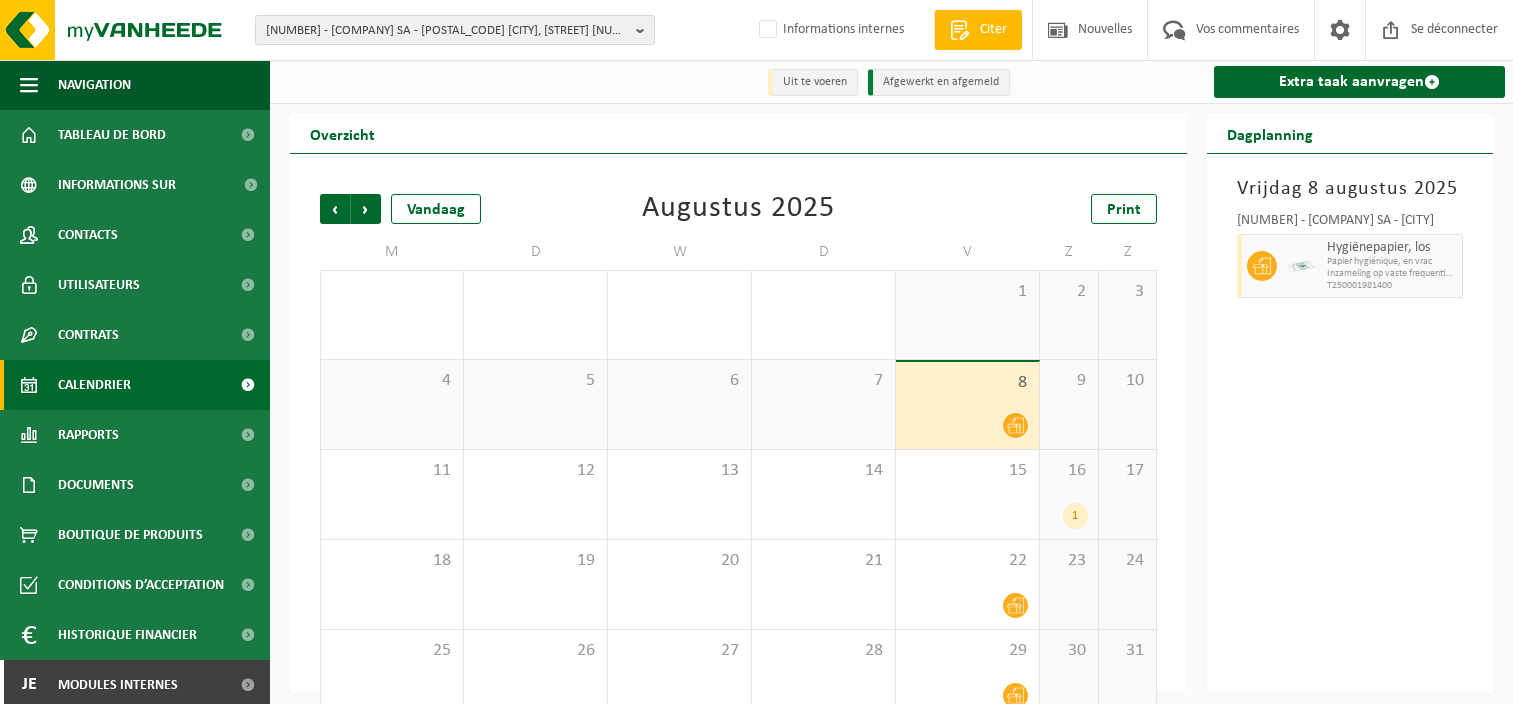 scroll, scrollTop: 0, scrollLeft: 0, axis: both 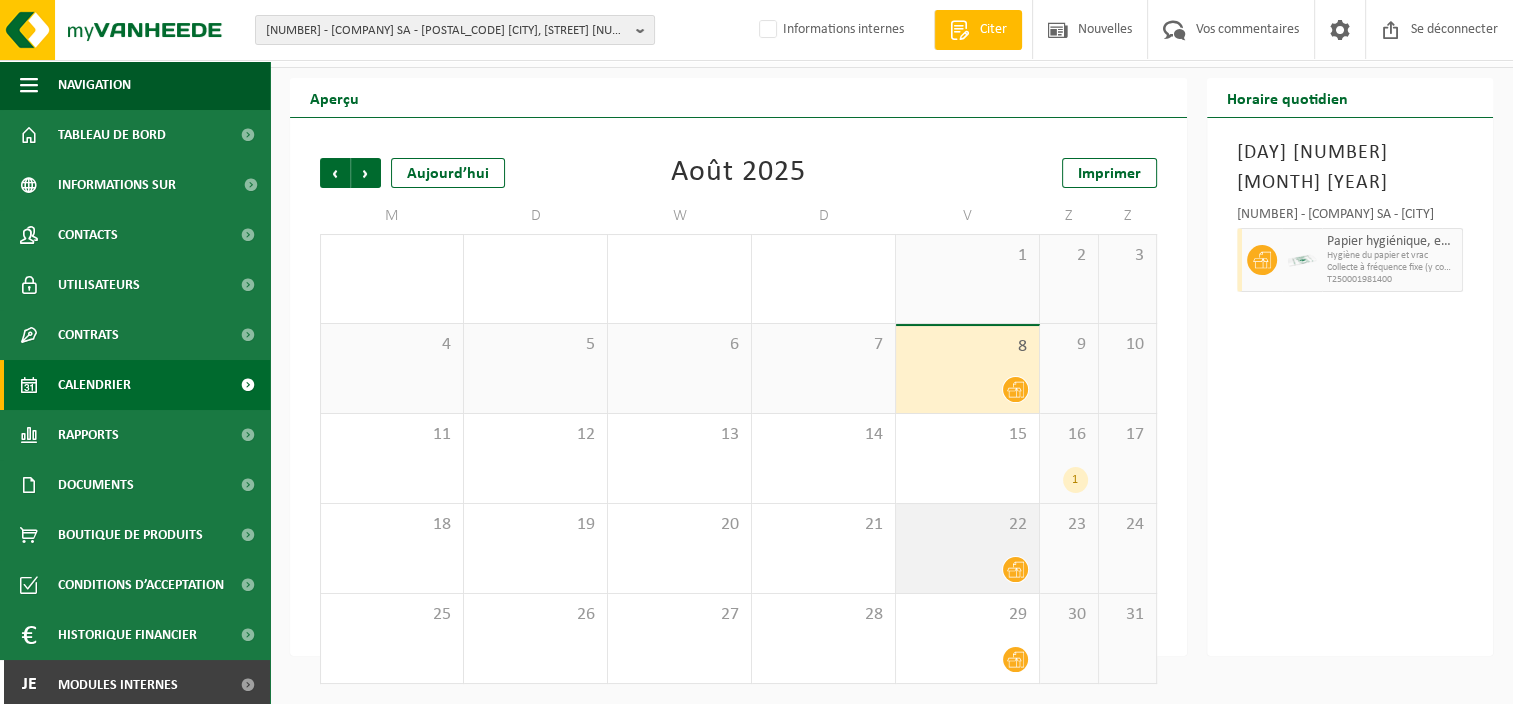 click 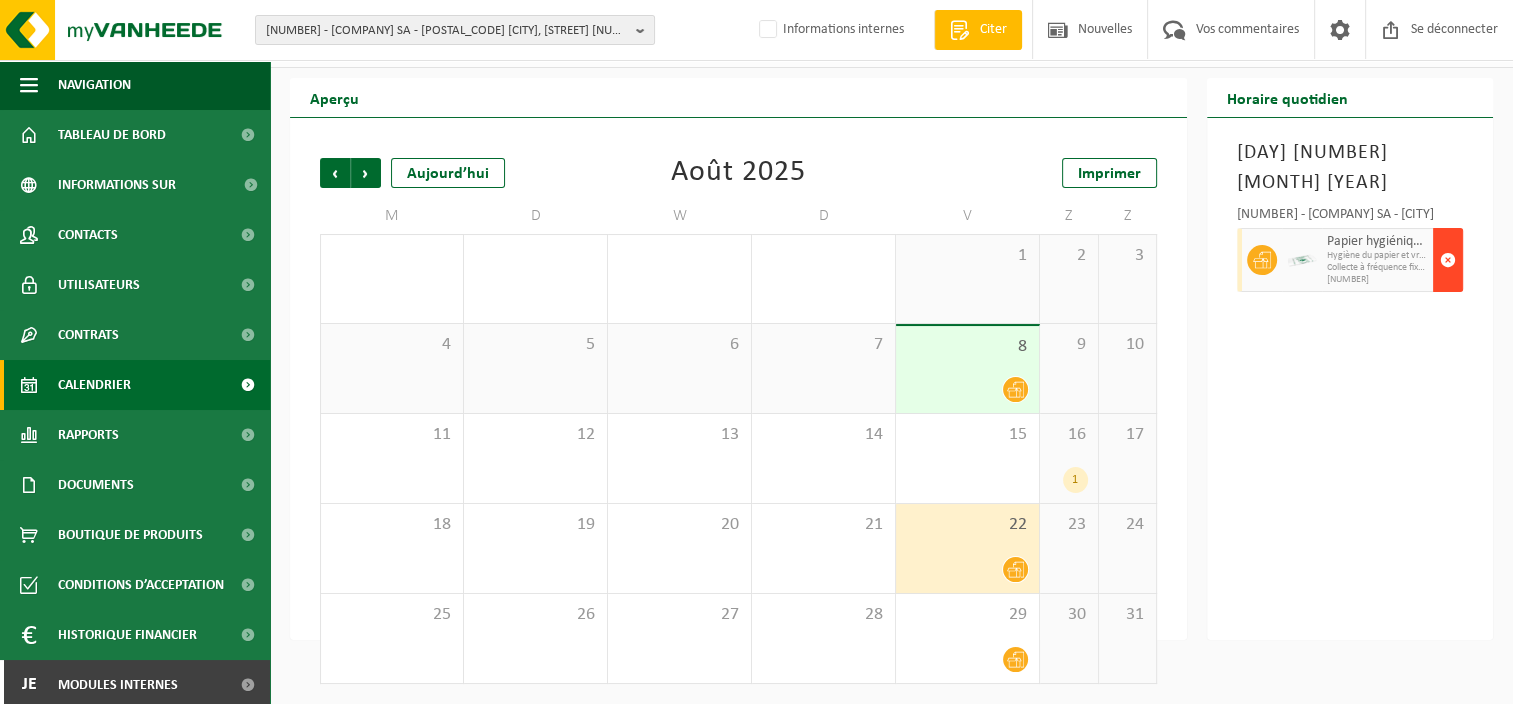 click at bounding box center [1448, 260] 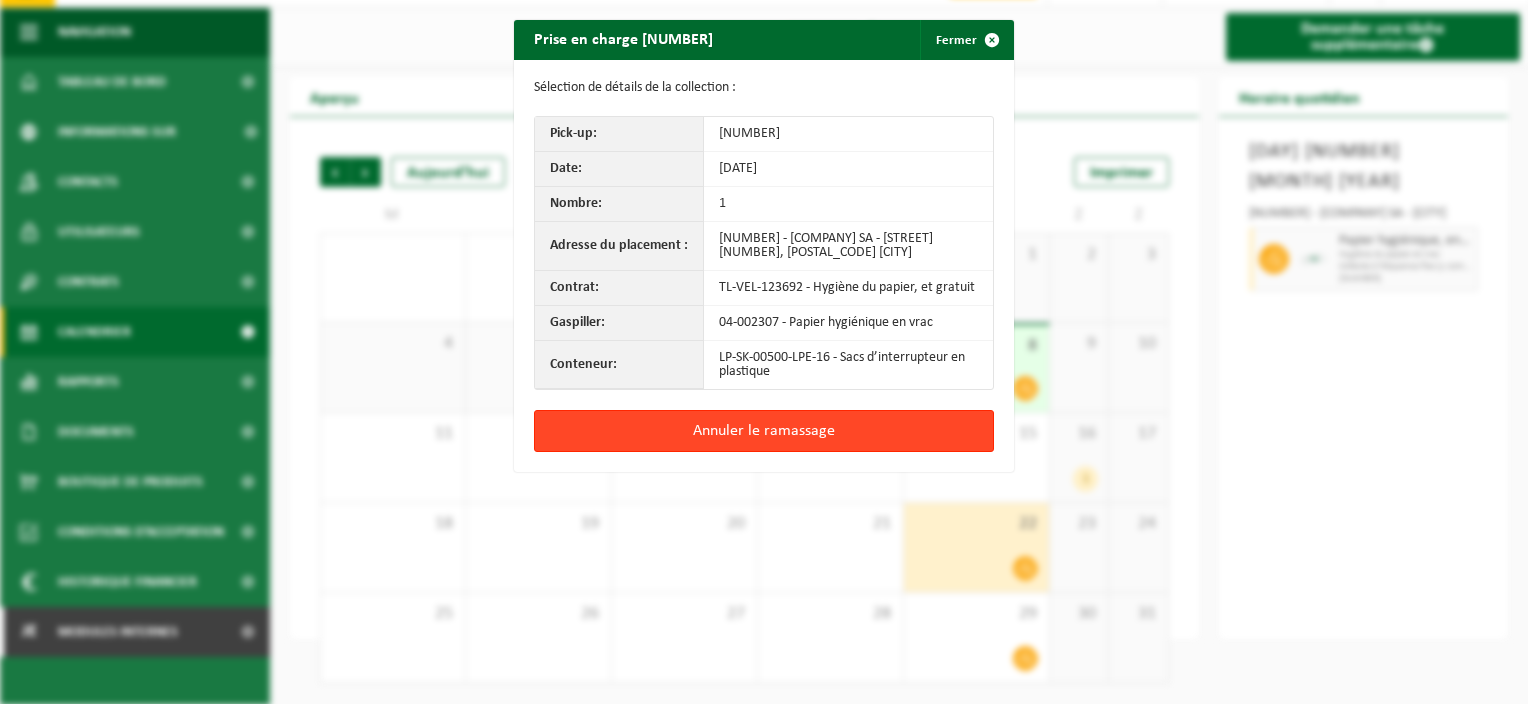 click on "Annuler le ramassage" at bounding box center (764, 431) 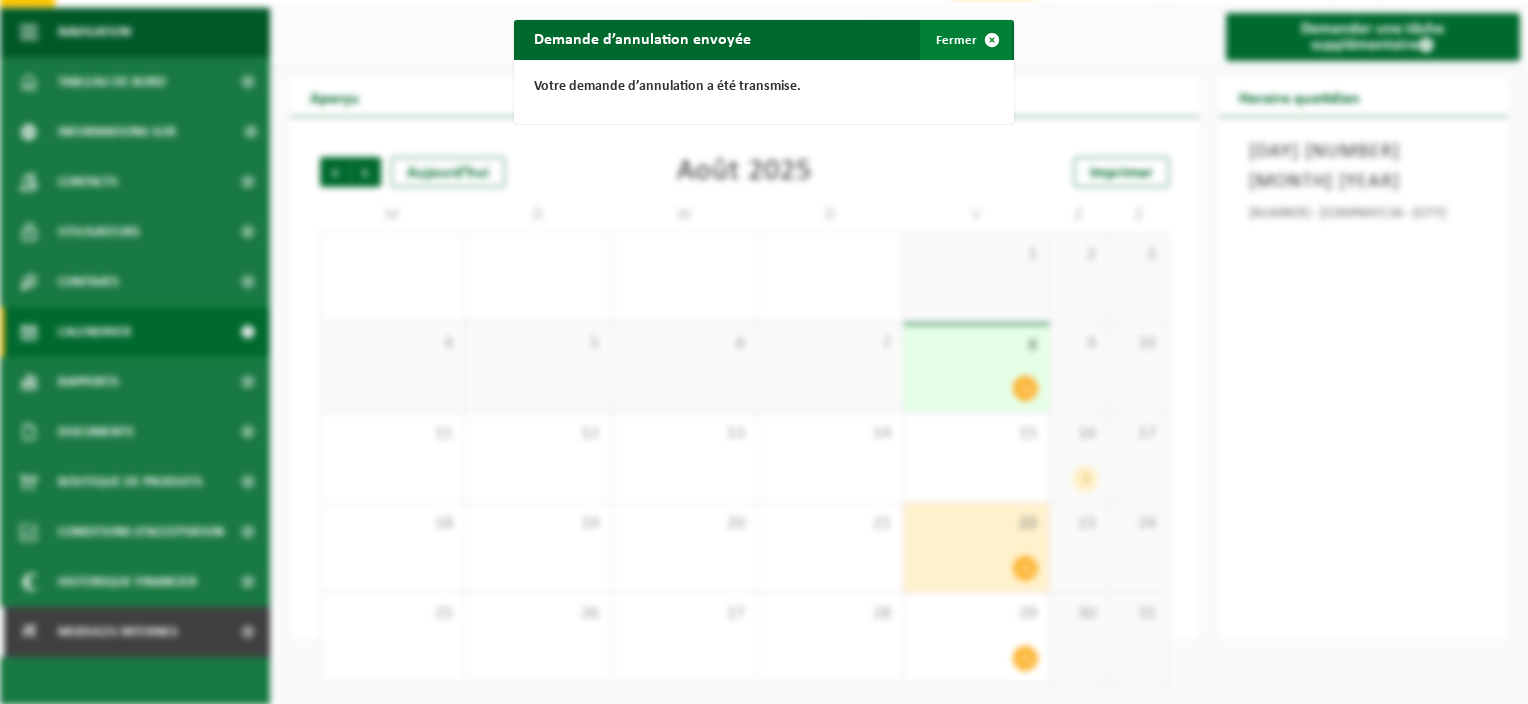 click on "Fermer" at bounding box center [956, 40] 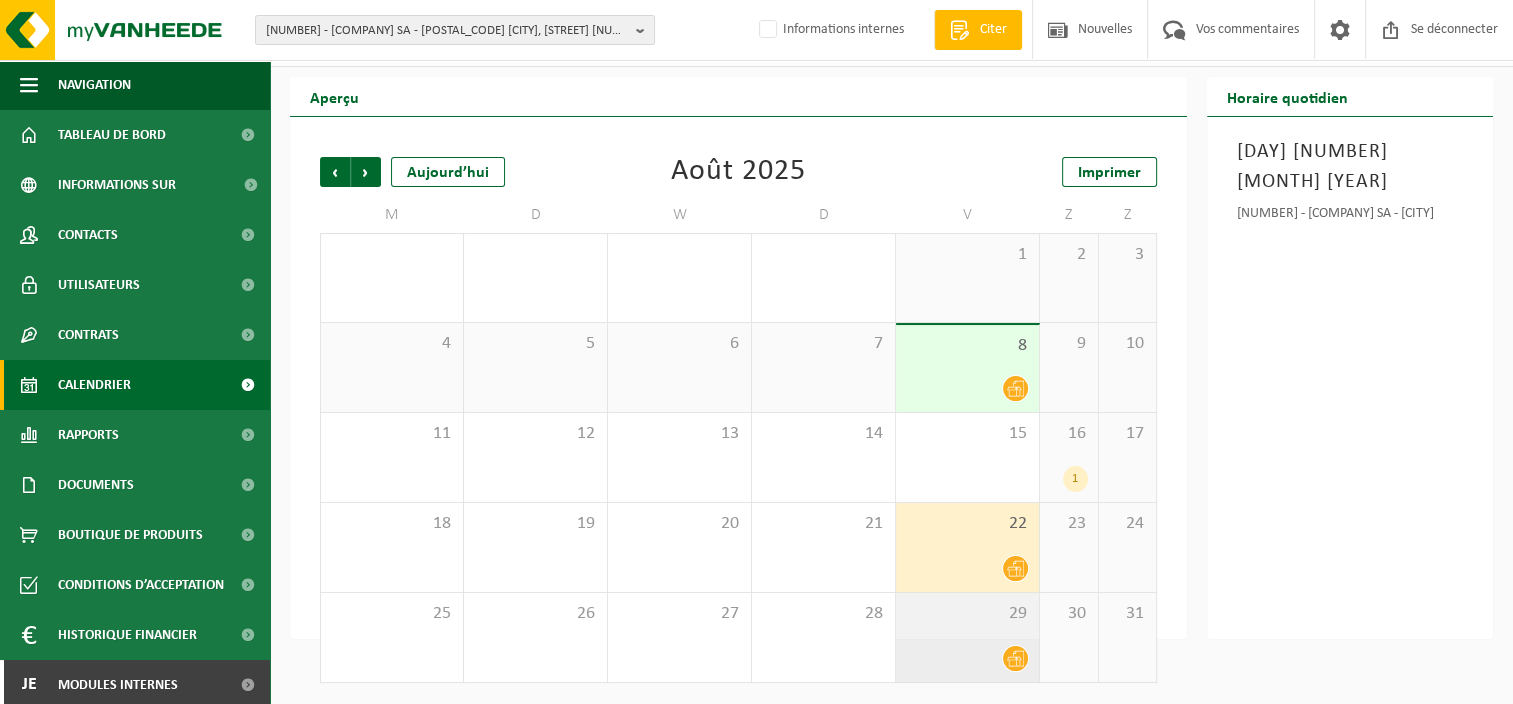 click 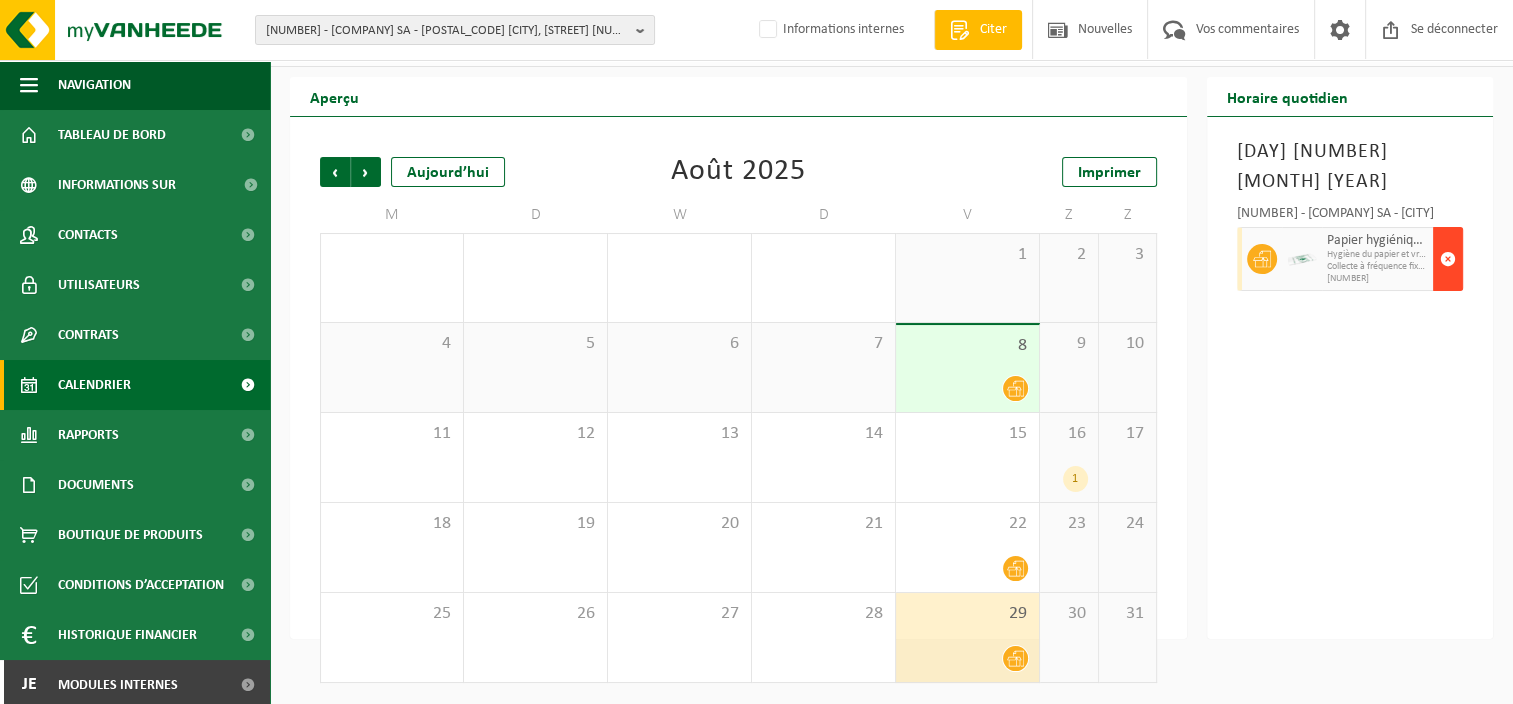 click at bounding box center (1448, 259) 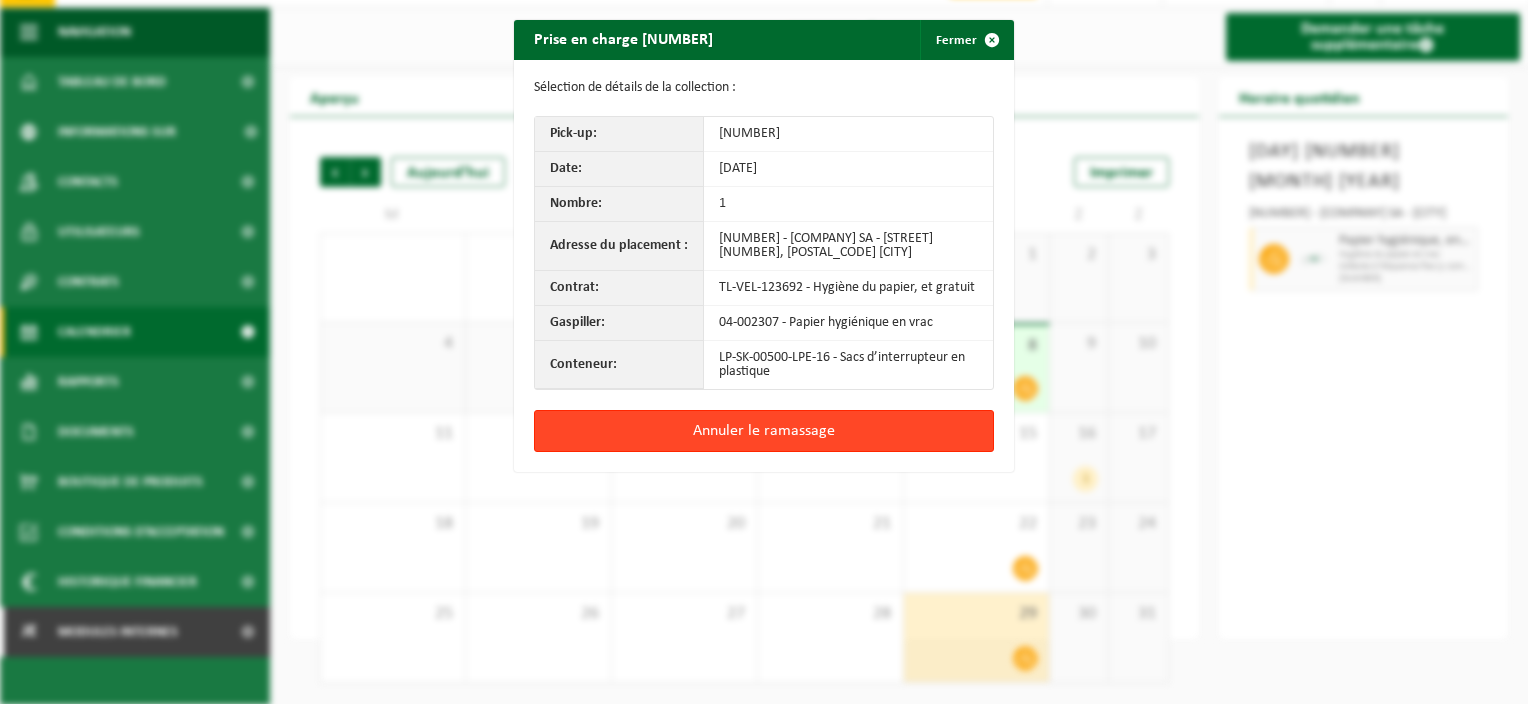 click on "Annuler le ramassage" at bounding box center [764, 431] 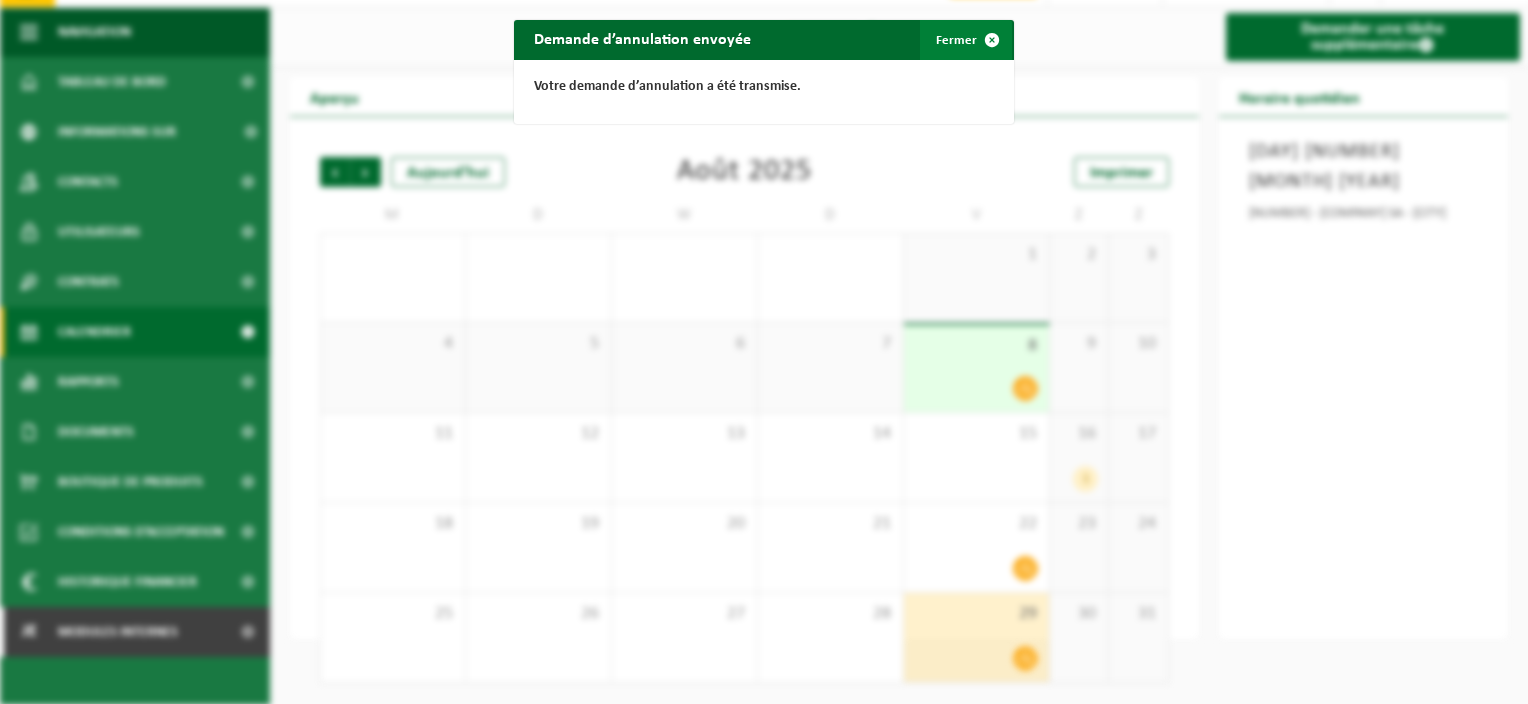 click on "Fermer" at bounding box center [956, 40] 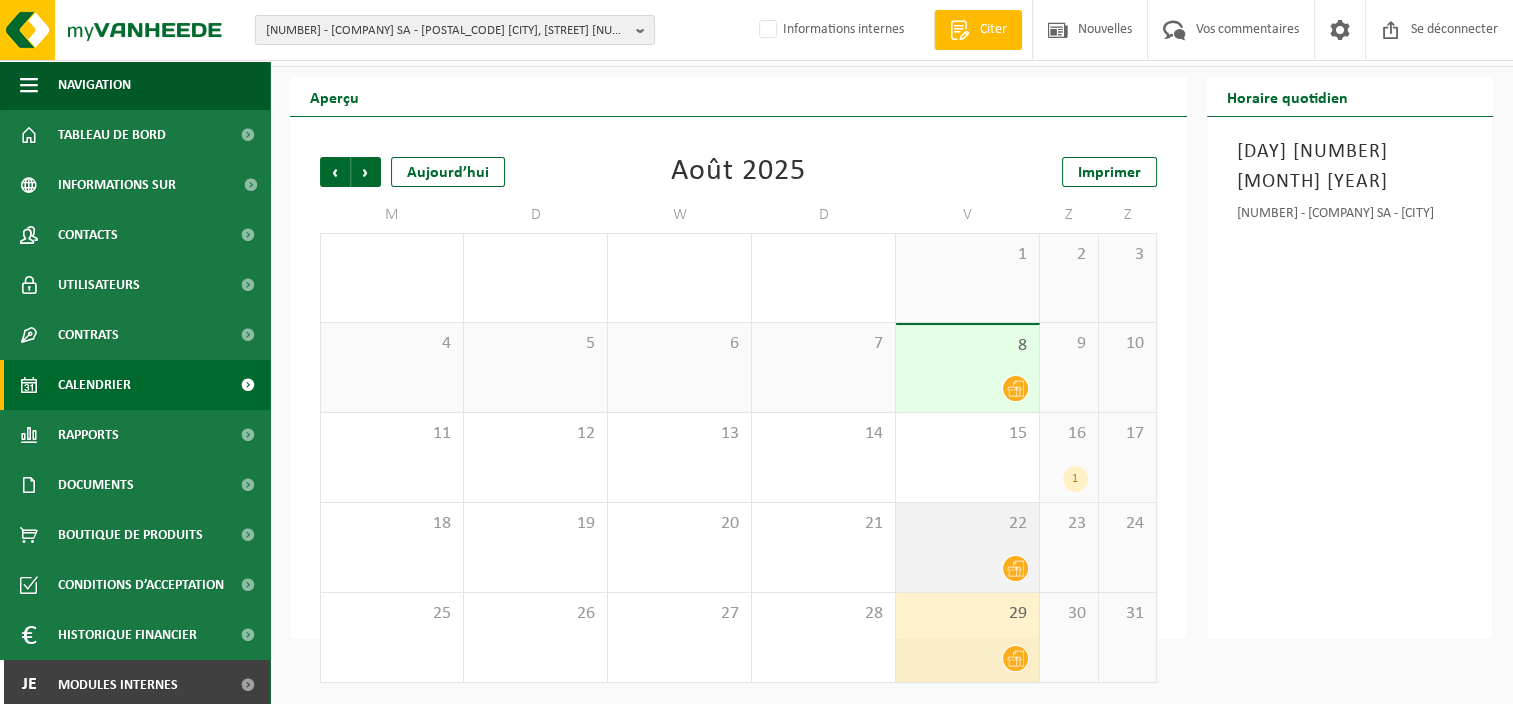 scroll, scrollTop: 54, scrollLeft: 0, axis: vertical 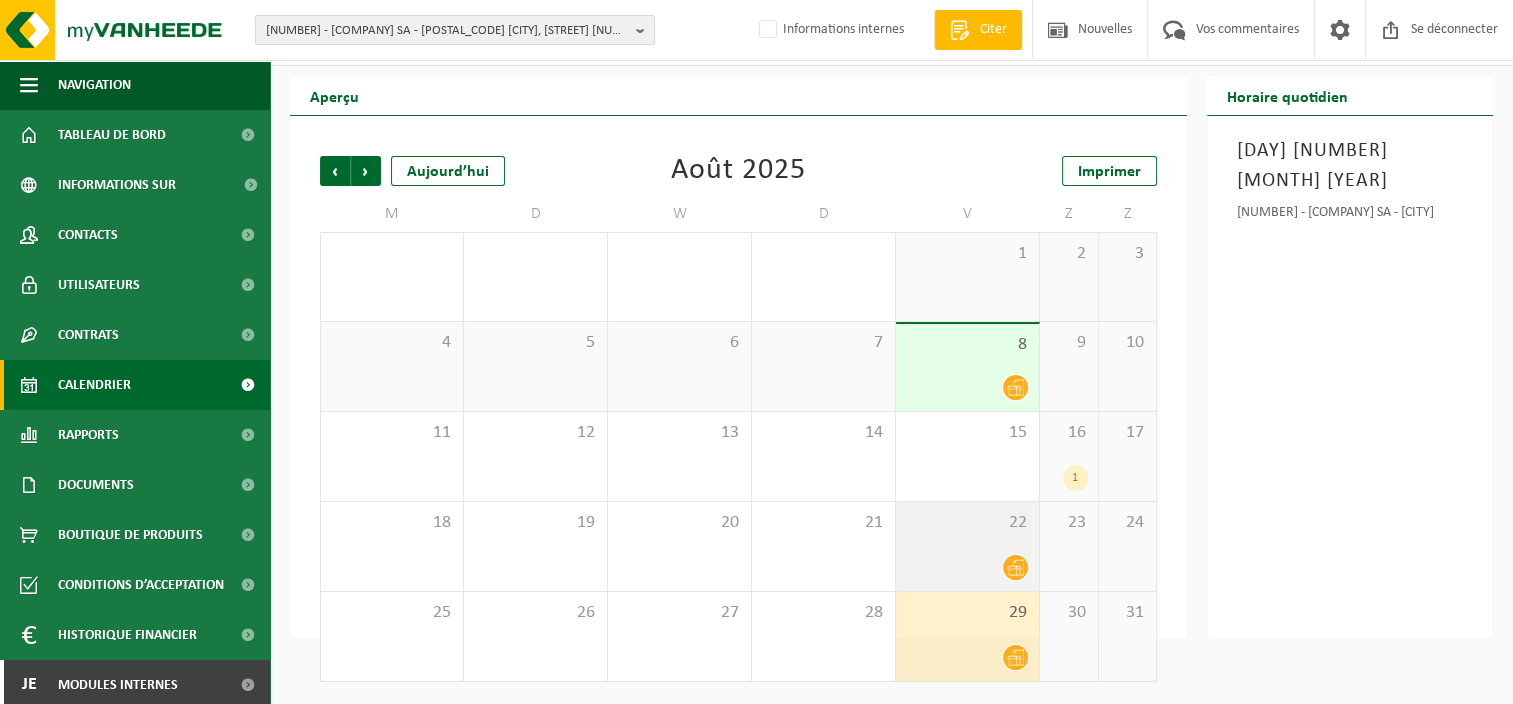 click at bounding box center (967, 567) 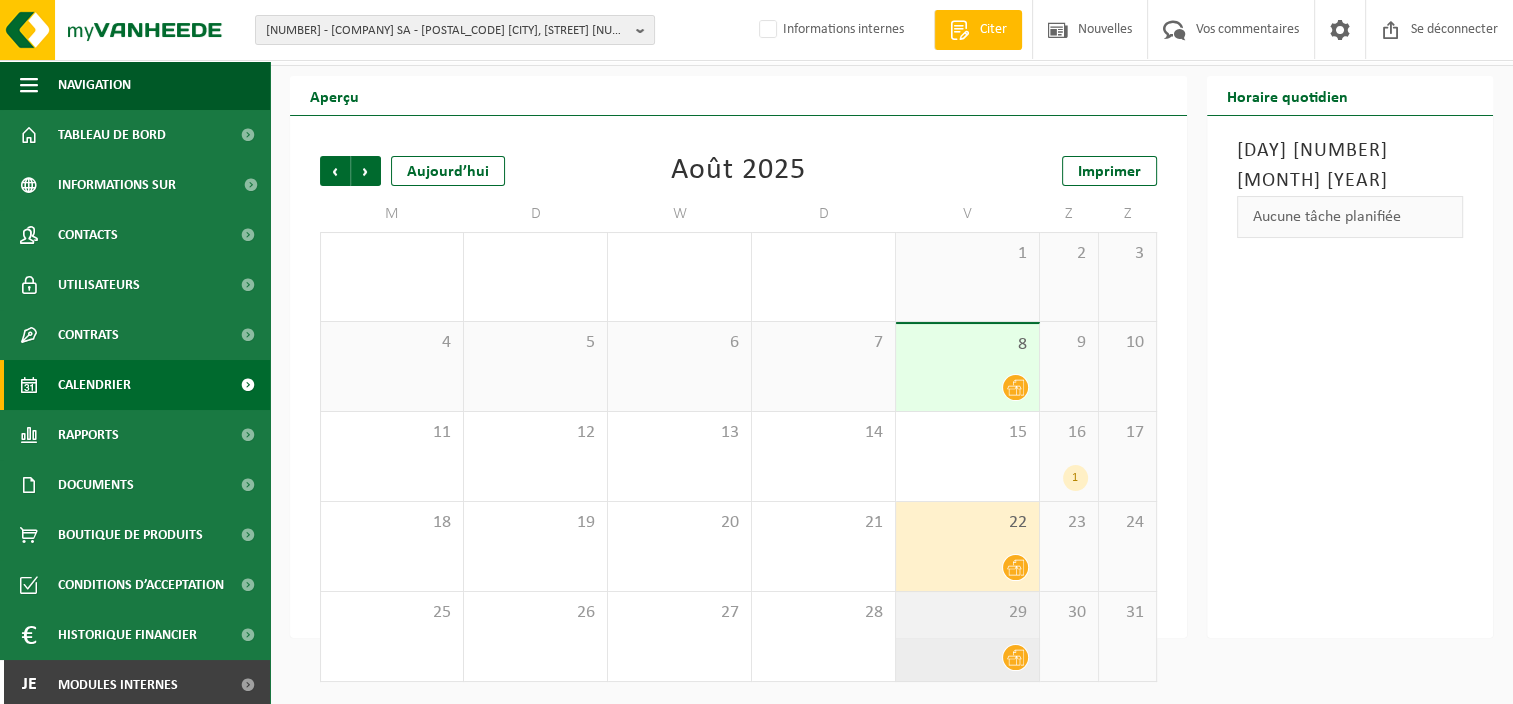 click at bounding box center [967, 657] 